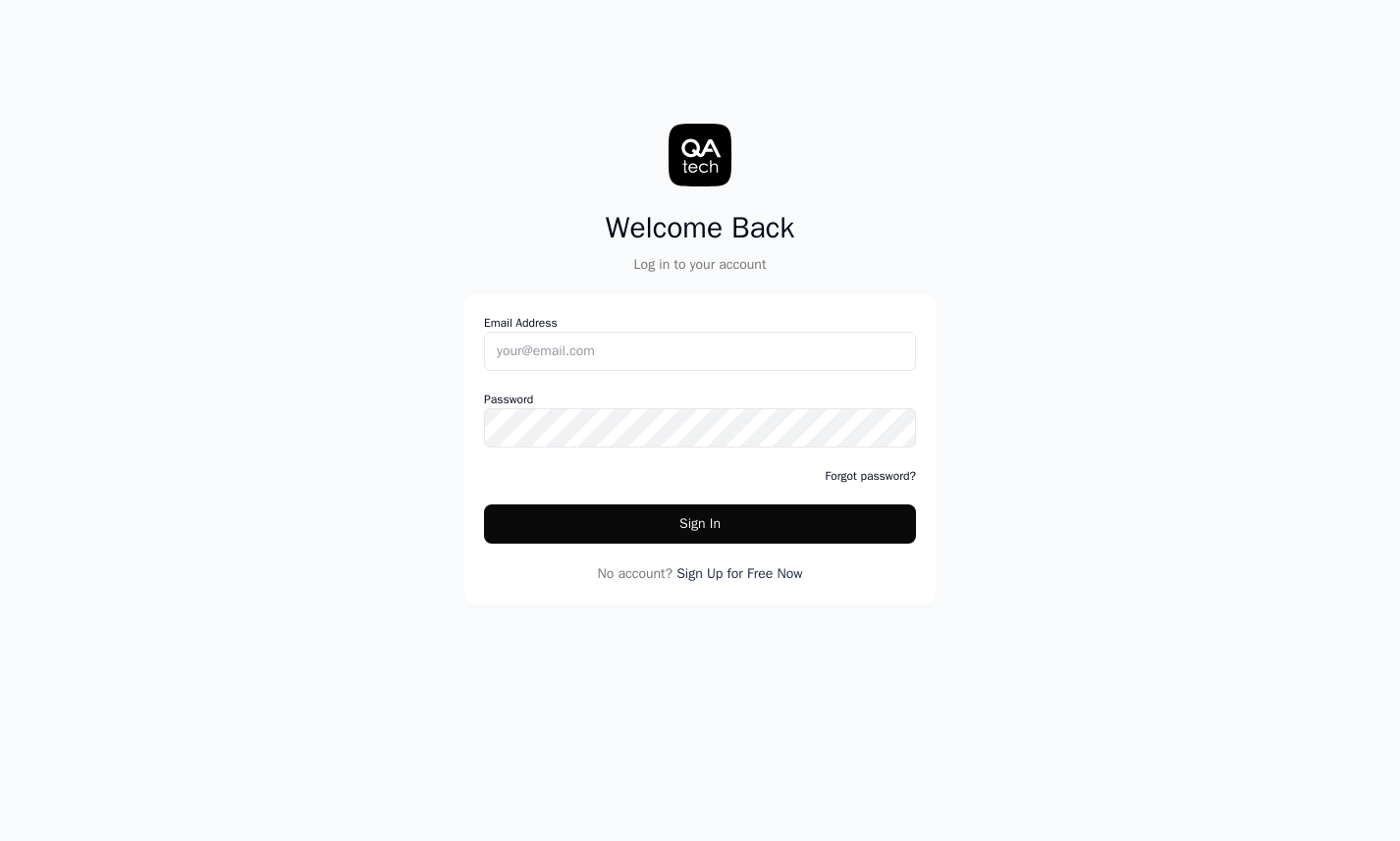 scroll, scrollTop: 0, scrollLeft: 0, axis: both 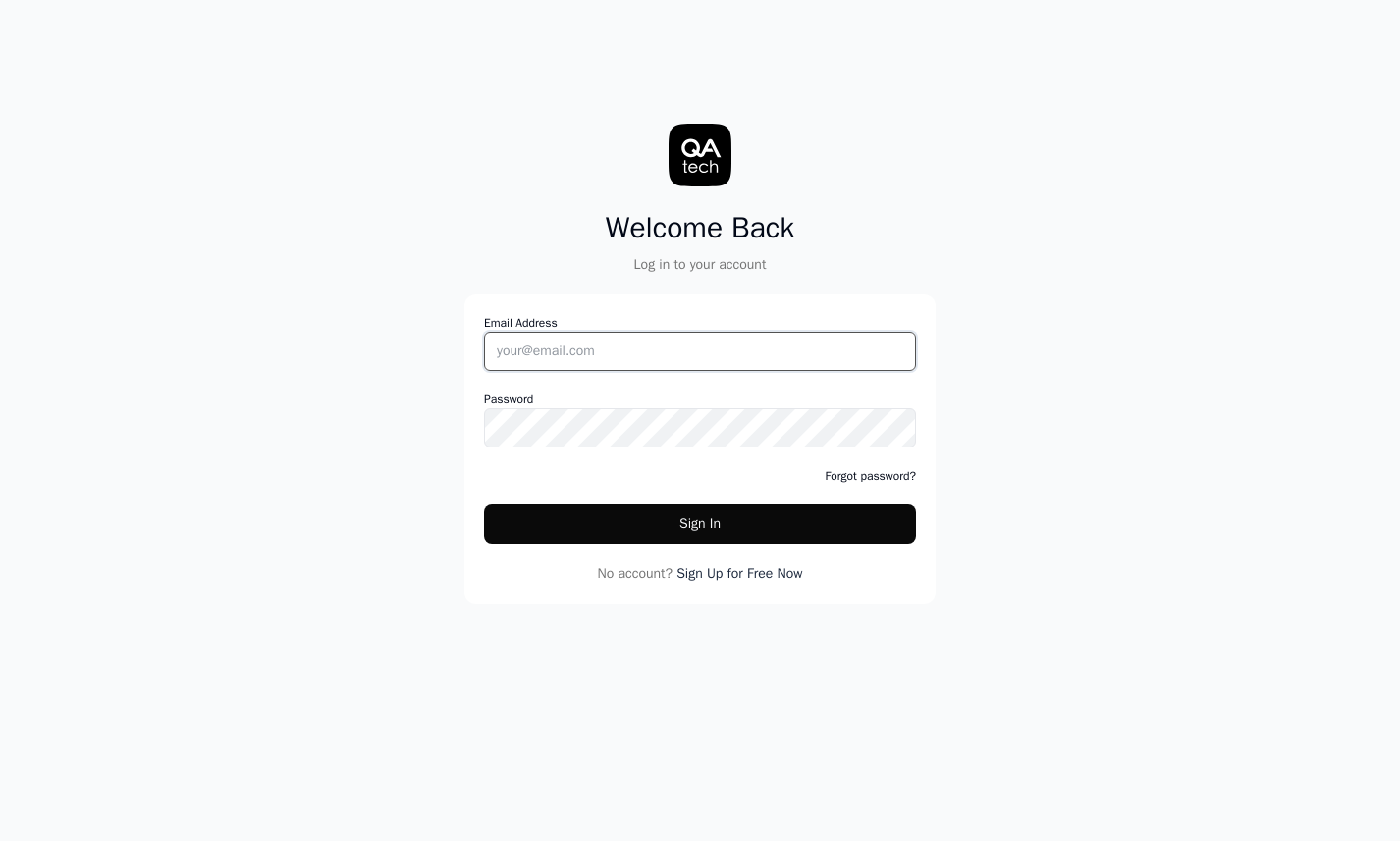 click on "Email Address" at bounding box center (700, 351) 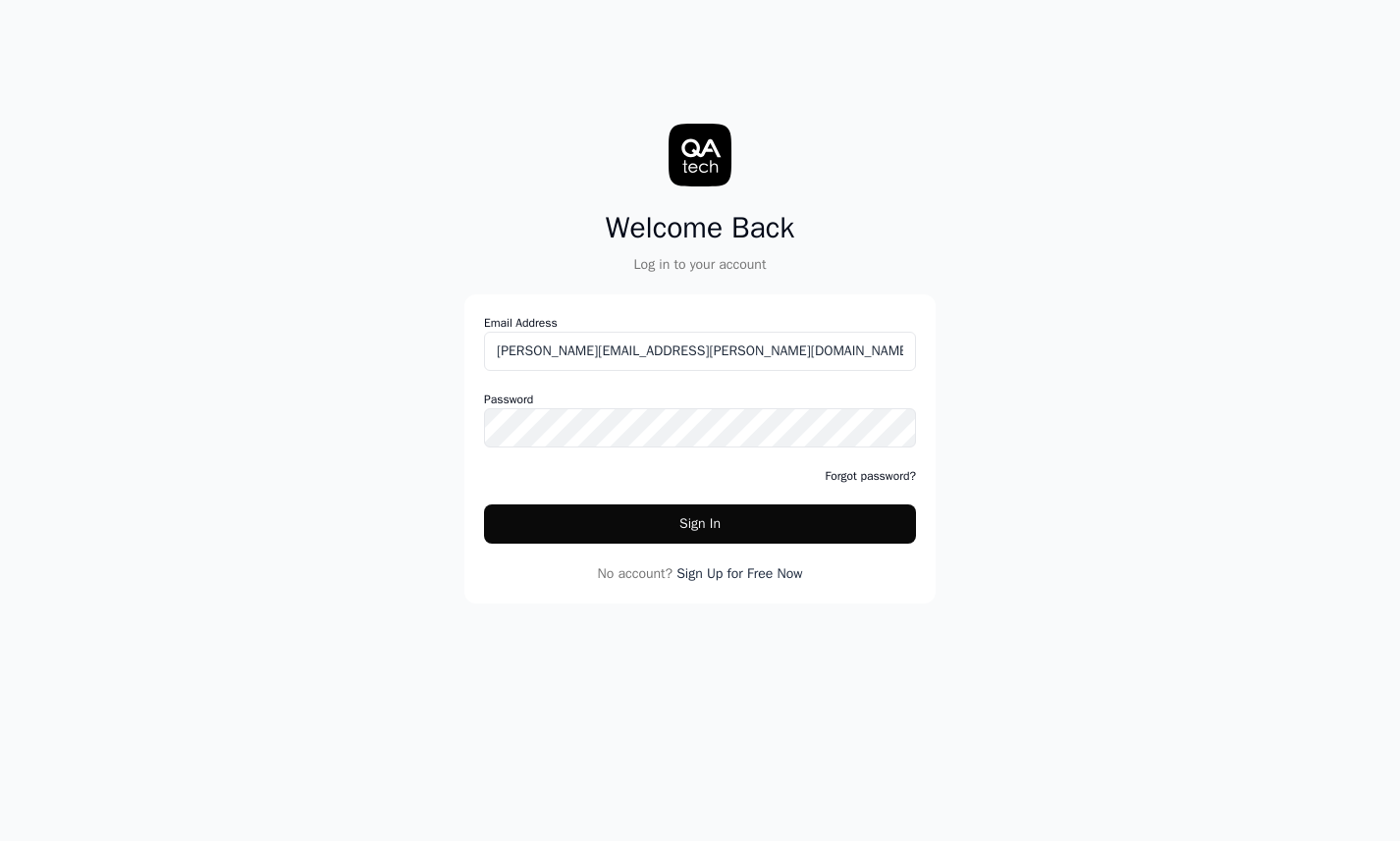 click at bounding box center (0, 841) 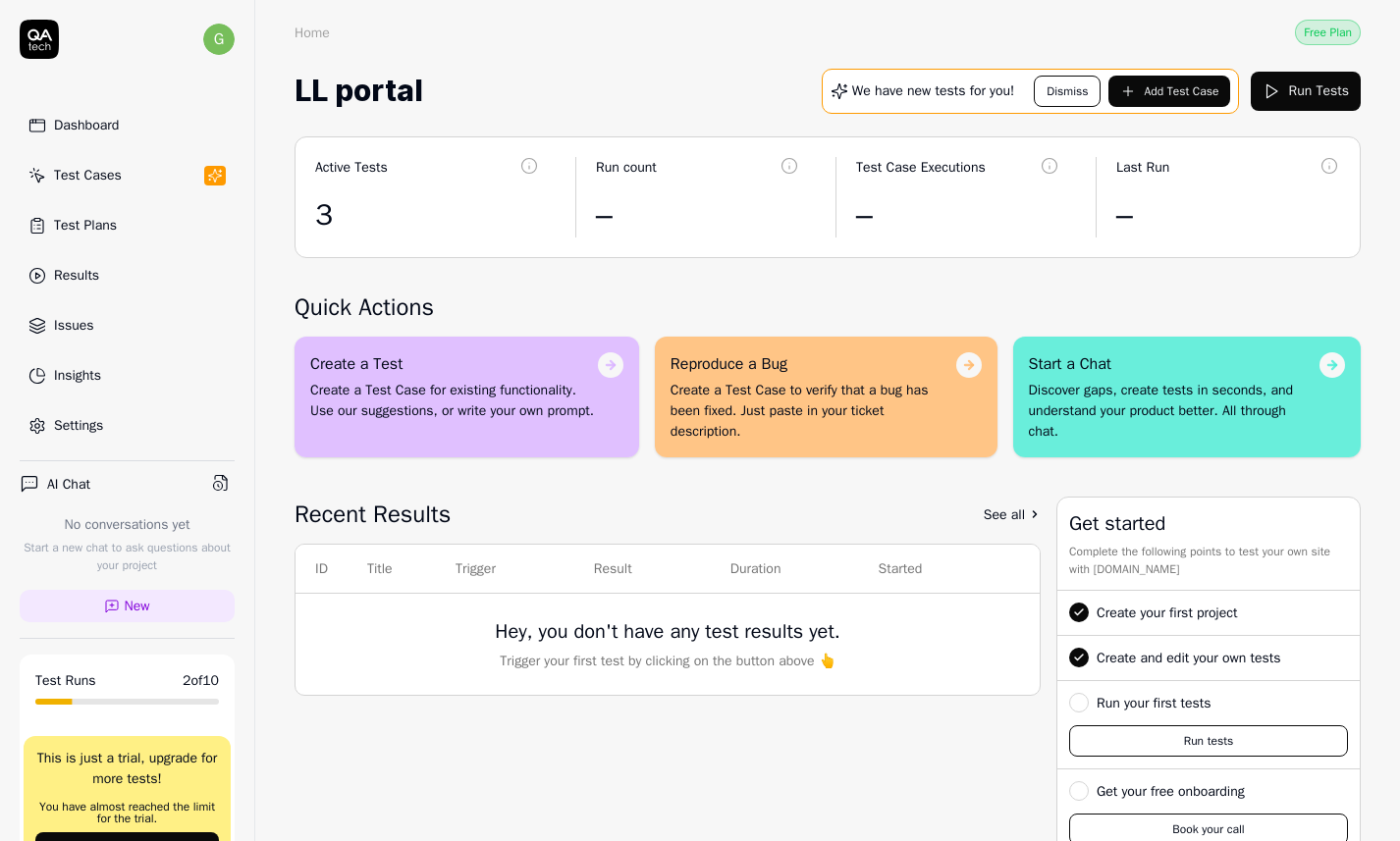 click on "Test Cases" at bounding box center [87, 175] 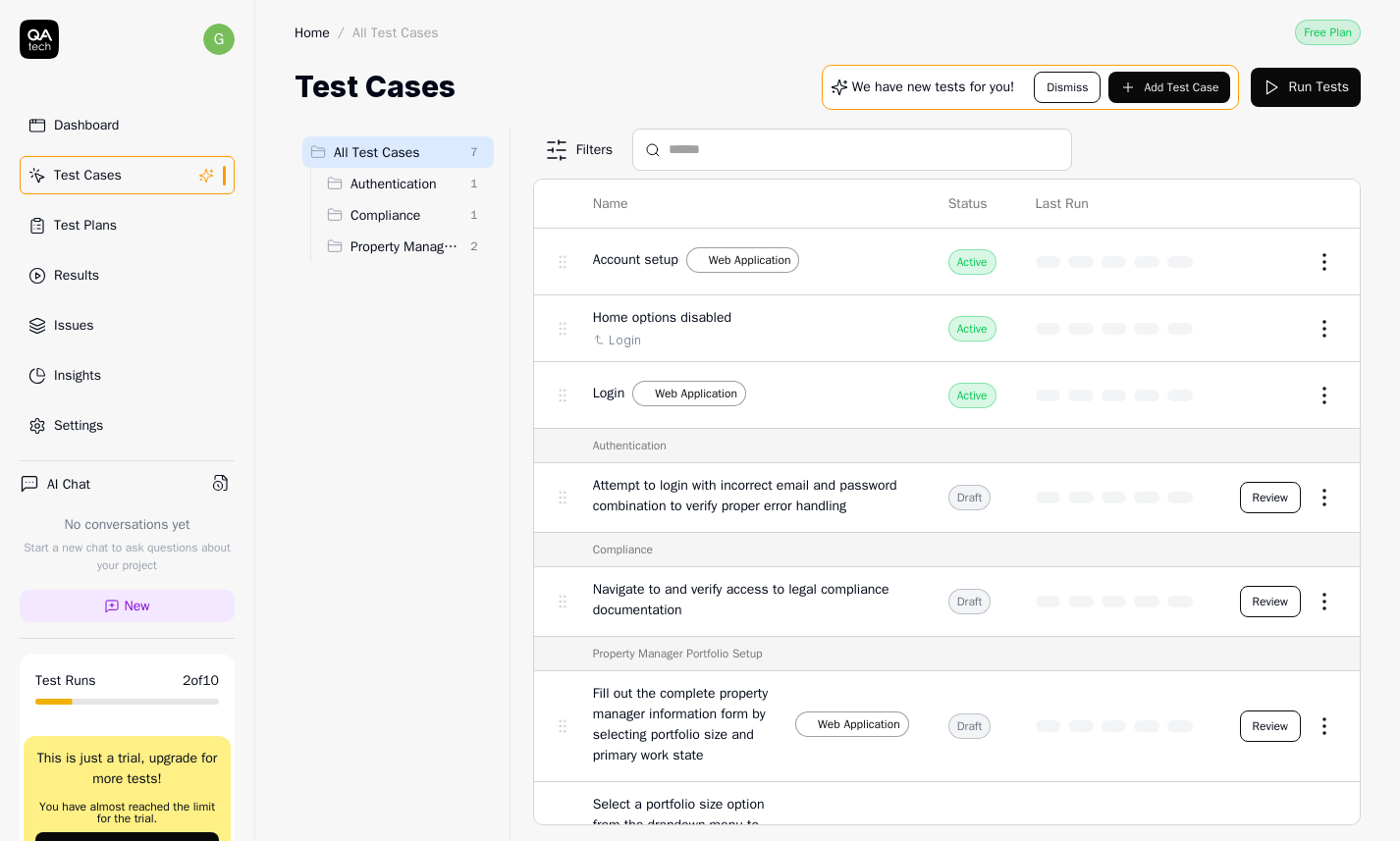 click on "Add Test Case" at bounding box center [1181, 87] 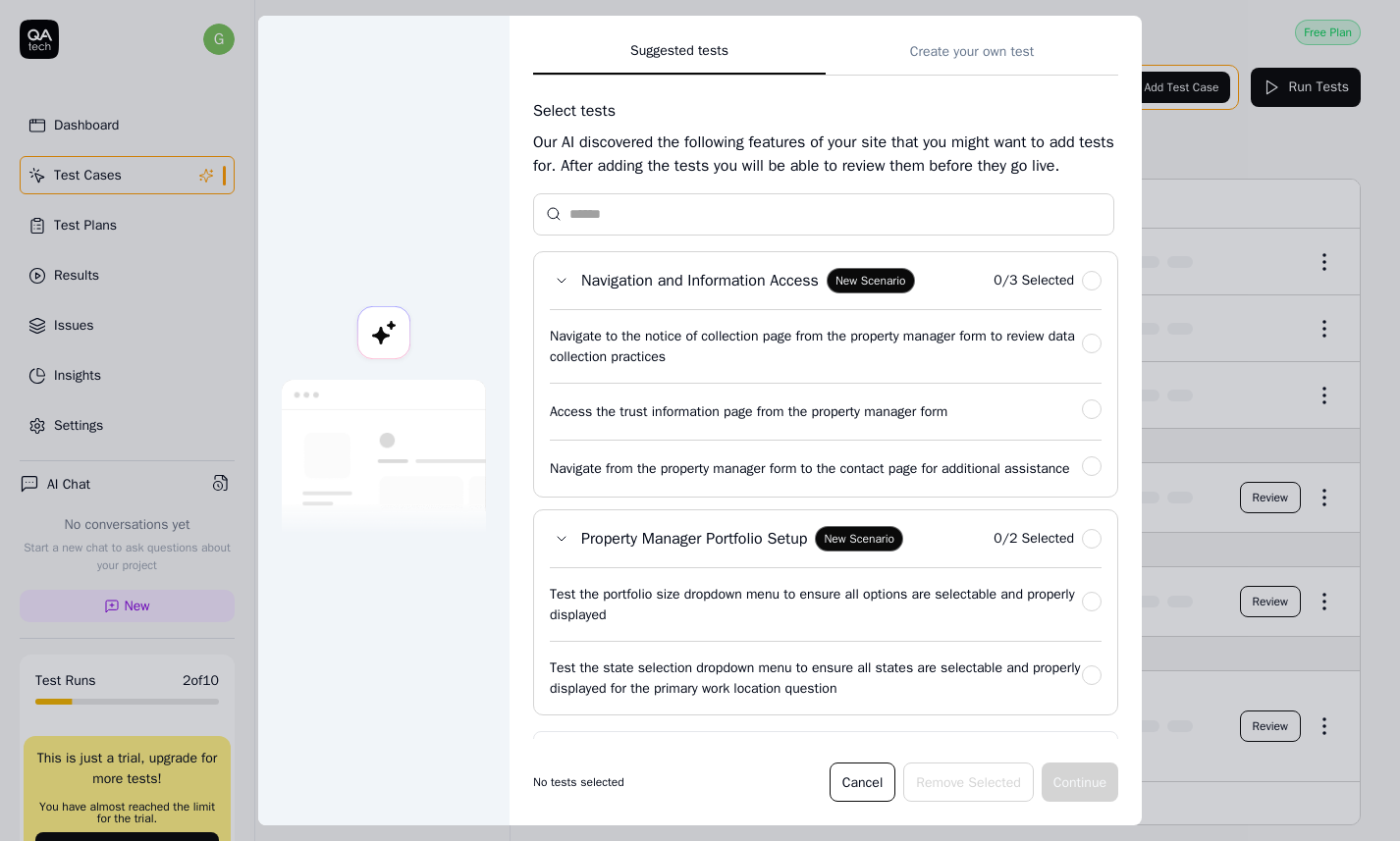 scroll, scrollTop: 203, scrollLeft: 0, axis: vertical 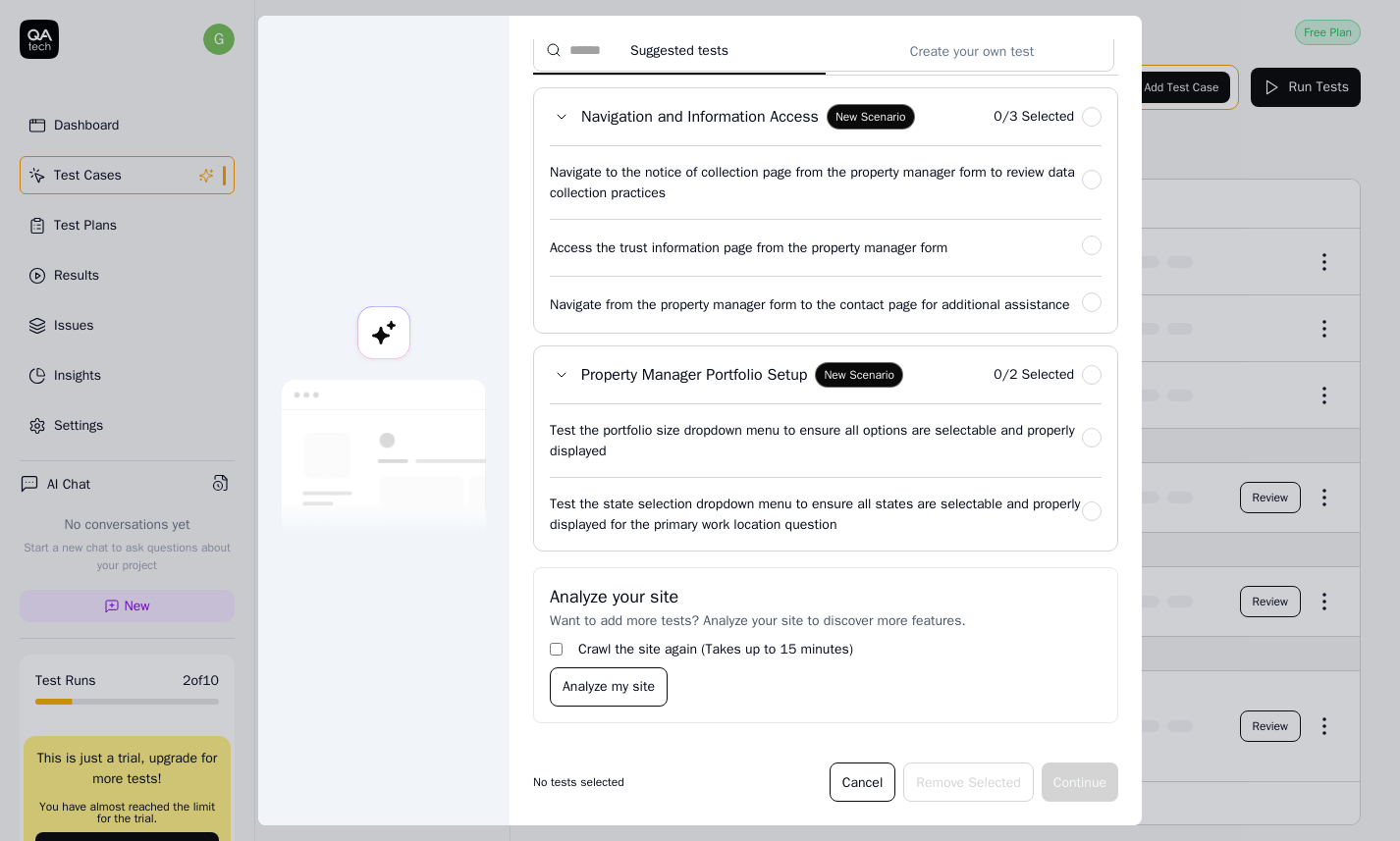 click on "Cancel" at bounding box center [862, 782] 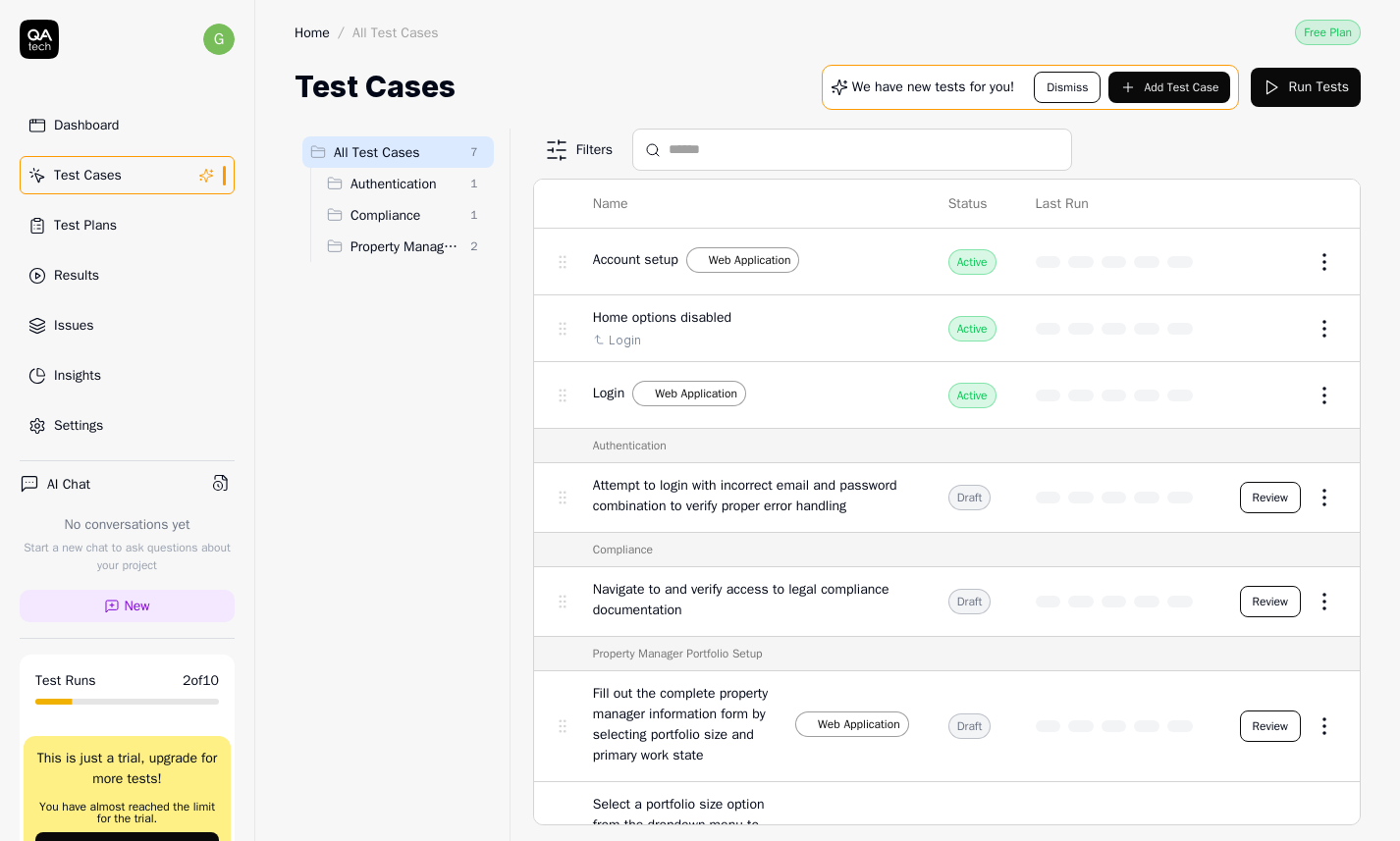 scroll, scrollTop: 279, scrollLeft: 0, axis: vertical 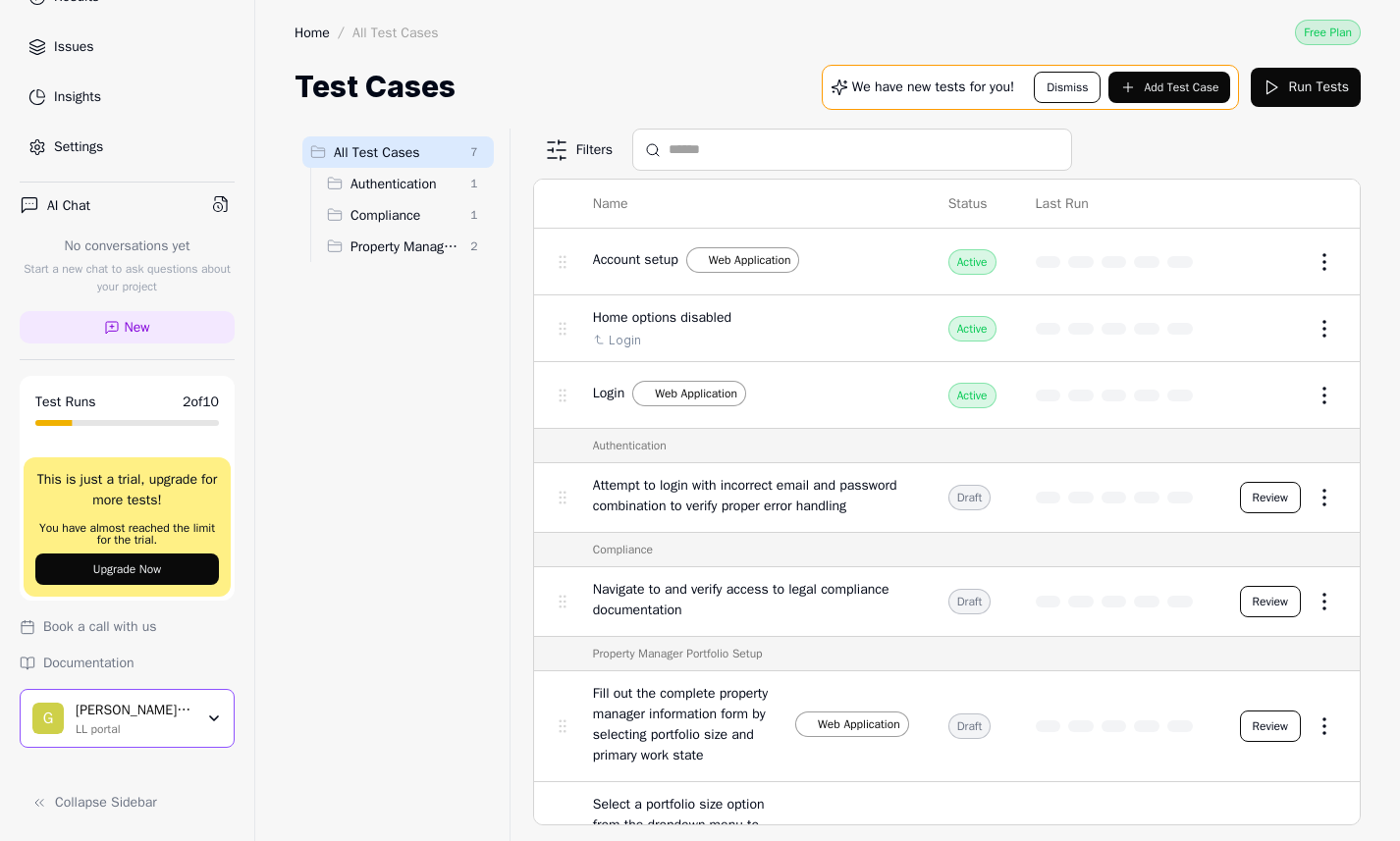 click on "LL portal" at bounding box center [135, 727] 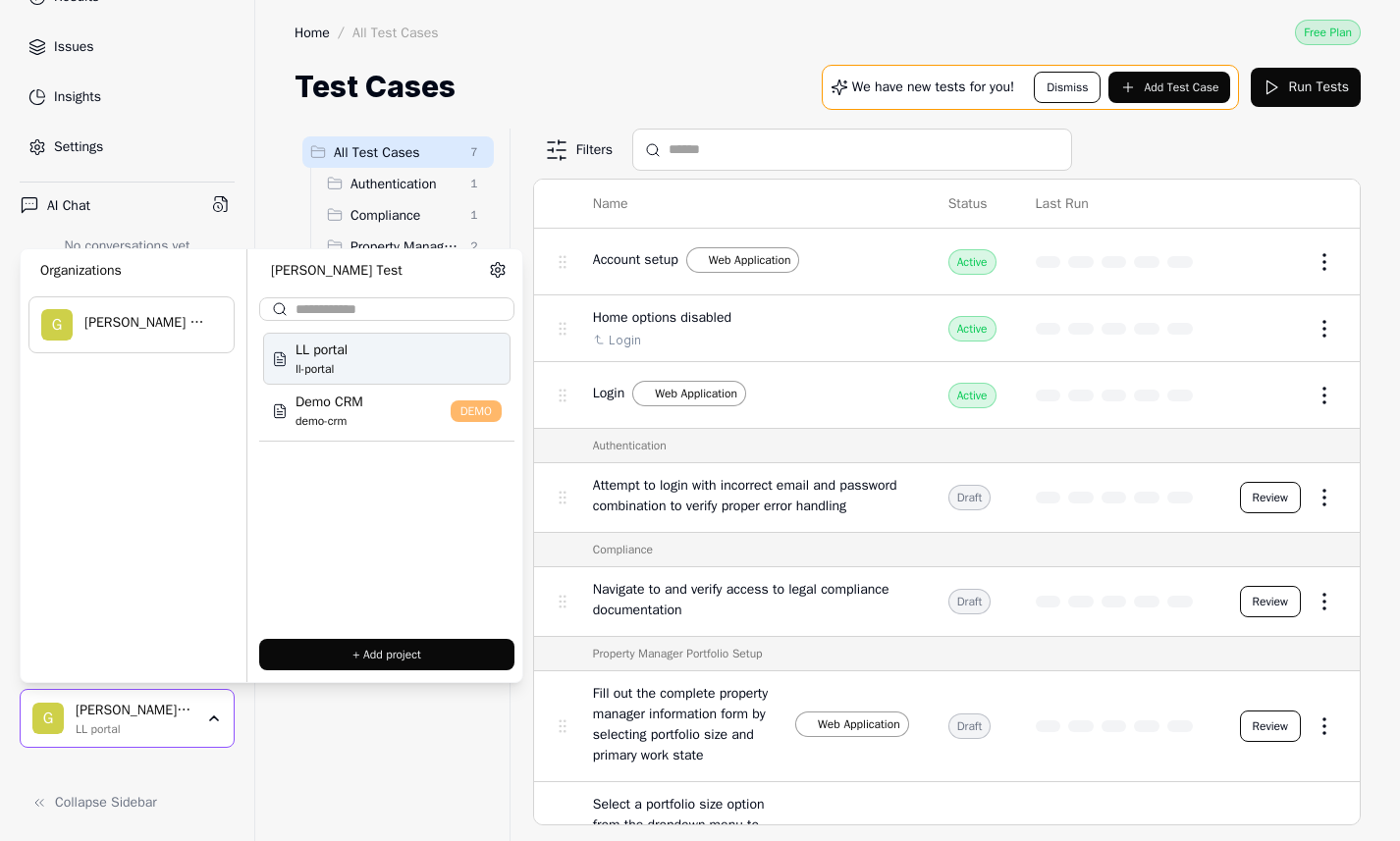 click on "LL portal" at bounding box center (135, 727) 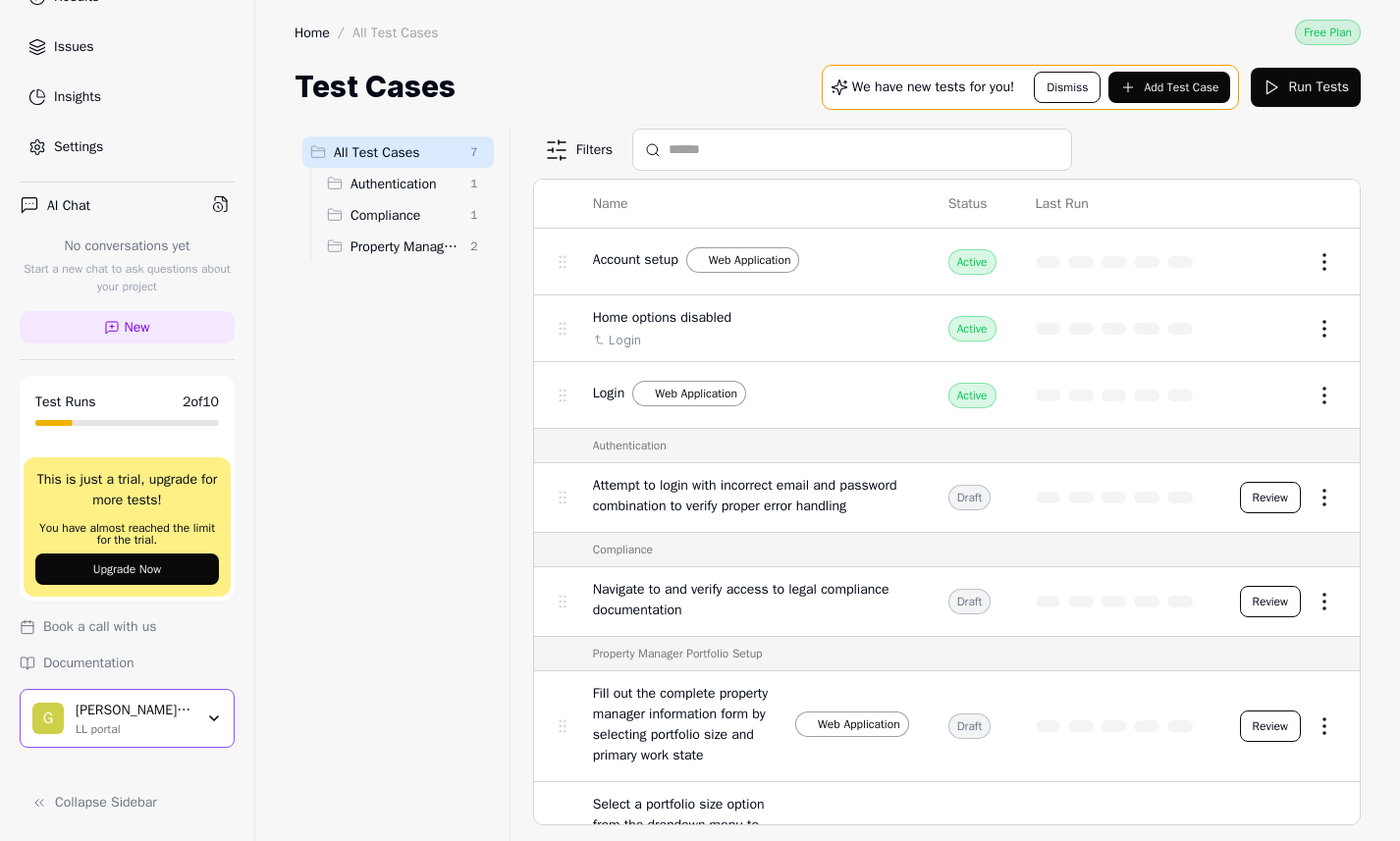 click on "All Test Cases 7 Authentication 1 Compliance 1 Property Manager Portfolio Setup 2" at bounding box center (398, 473) 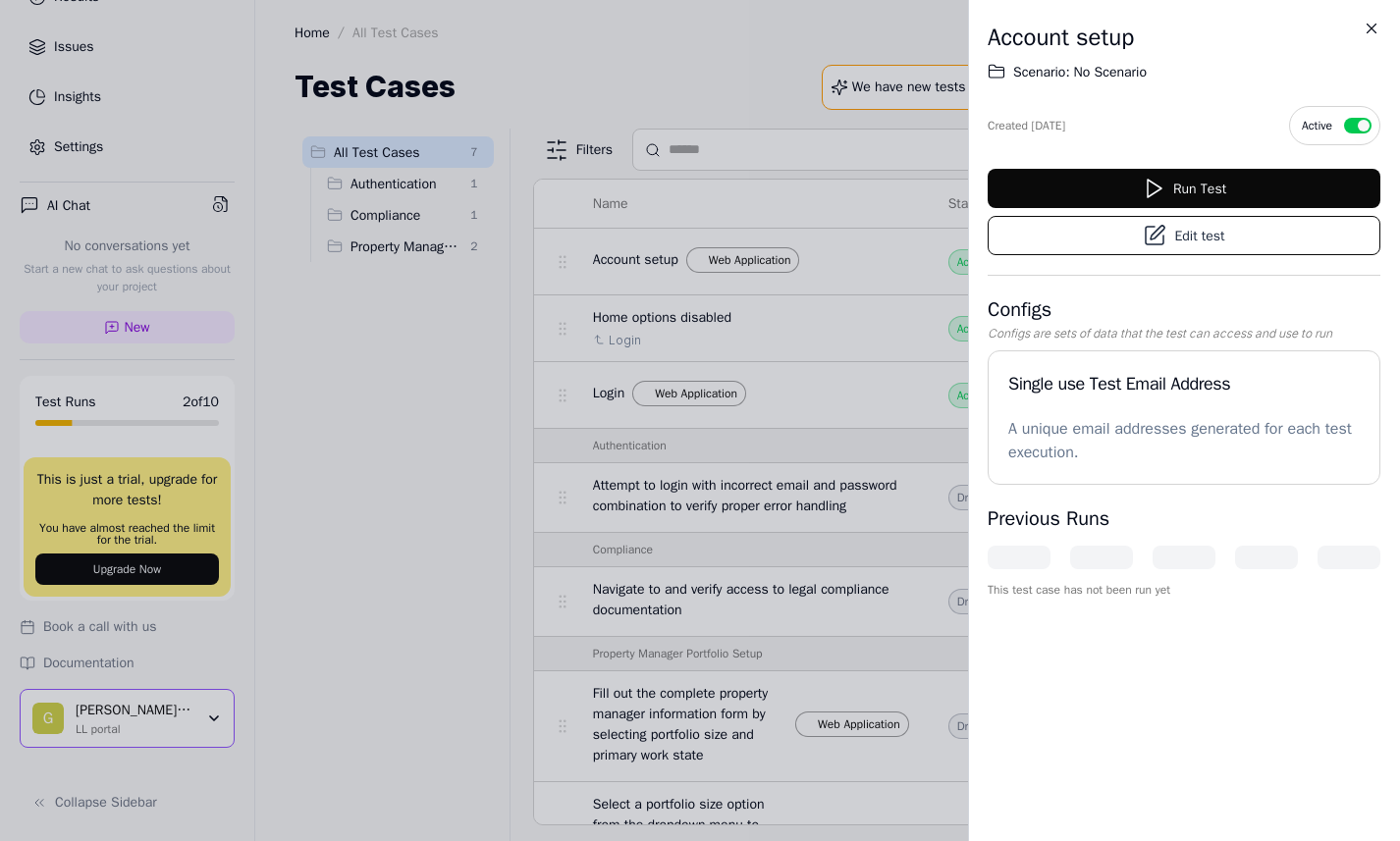 click on "Edit test" at bounding box center (1184, 236) 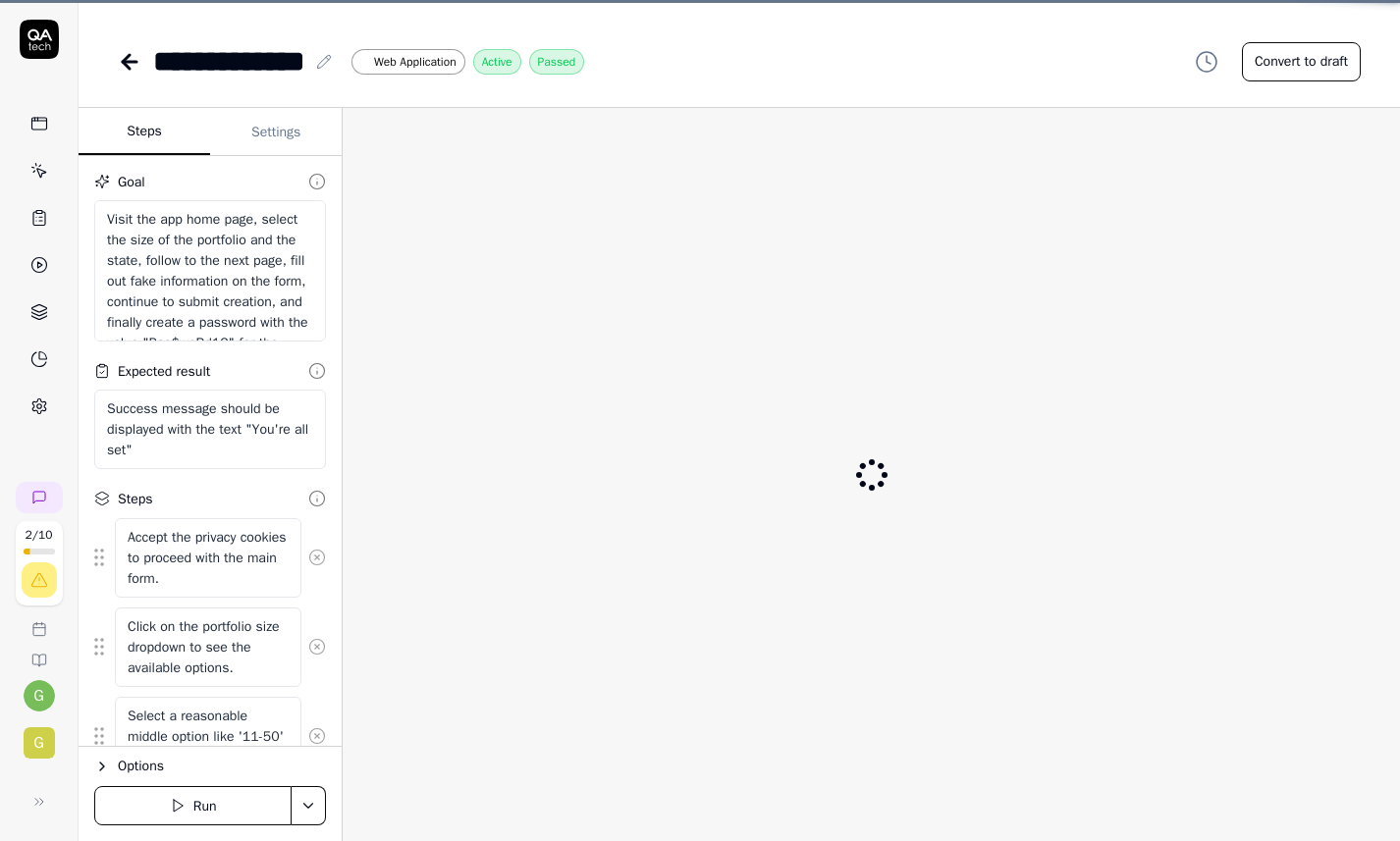 scroll, scrollTop: 0, scrollLeft: 0, axis: both 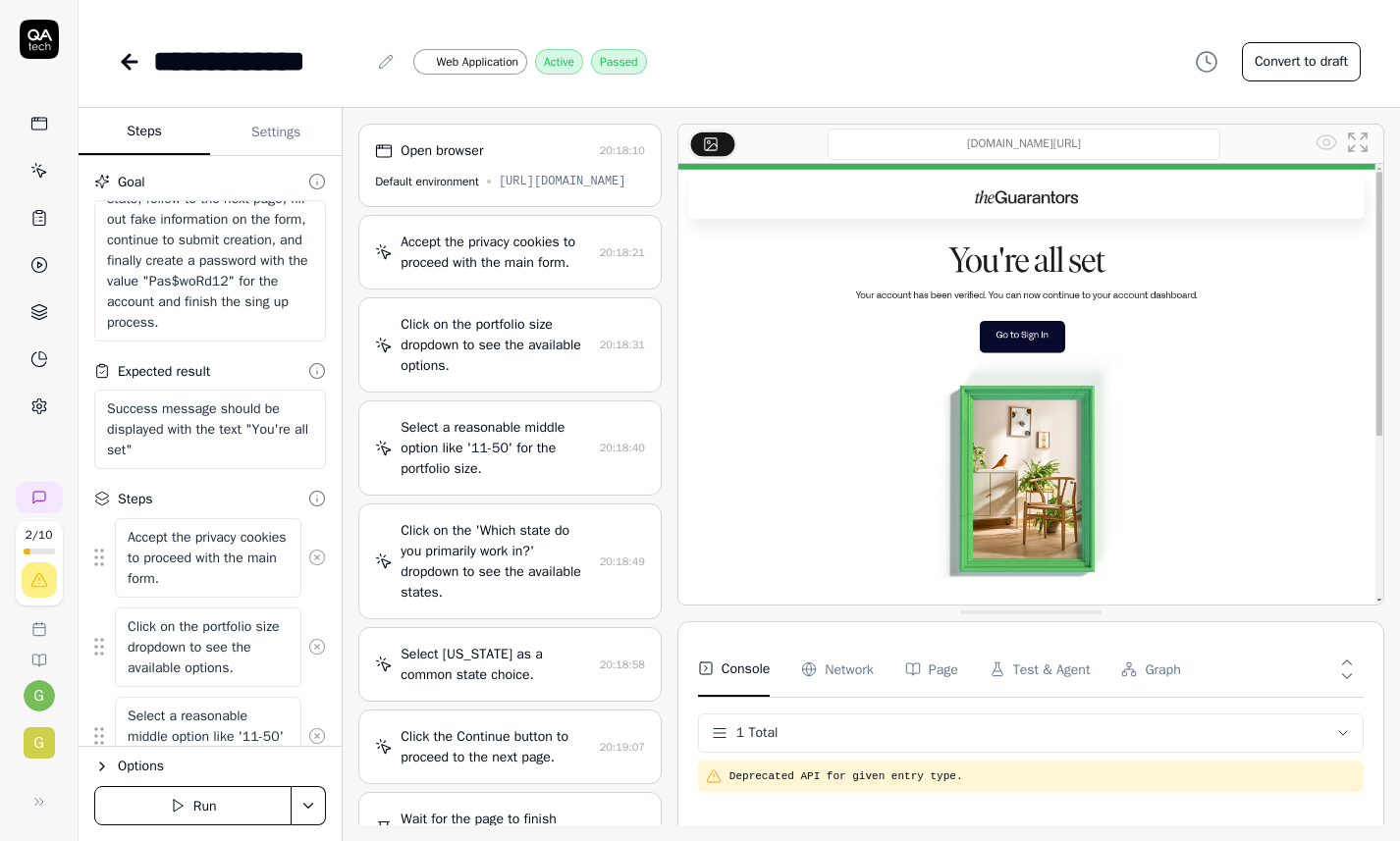 click on "[URL][DOMAIN_NAME]" at bounding box center [563, 182] 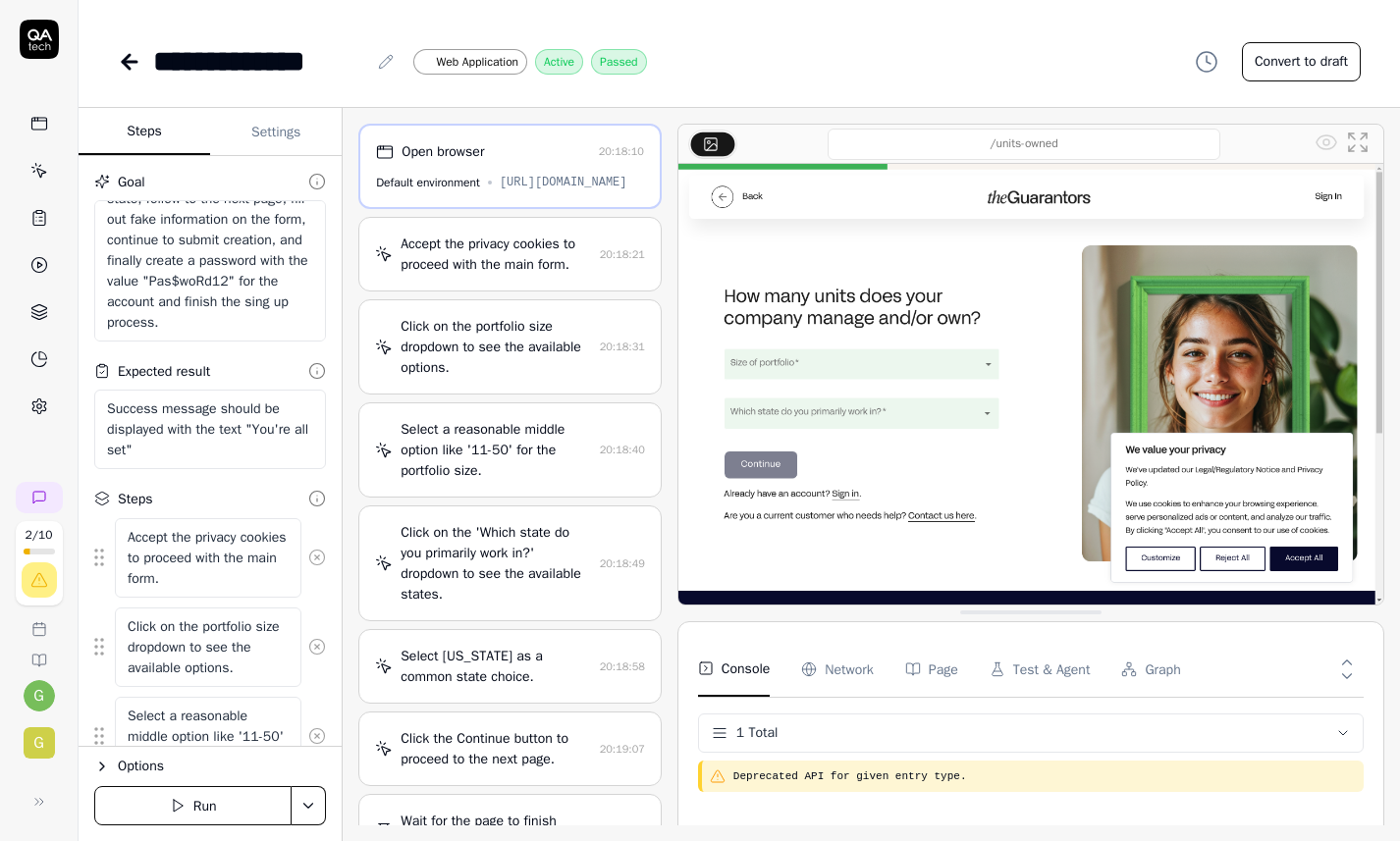 click on "[URL][DOMAIN_NAME]" at bounding box center [564, 183] 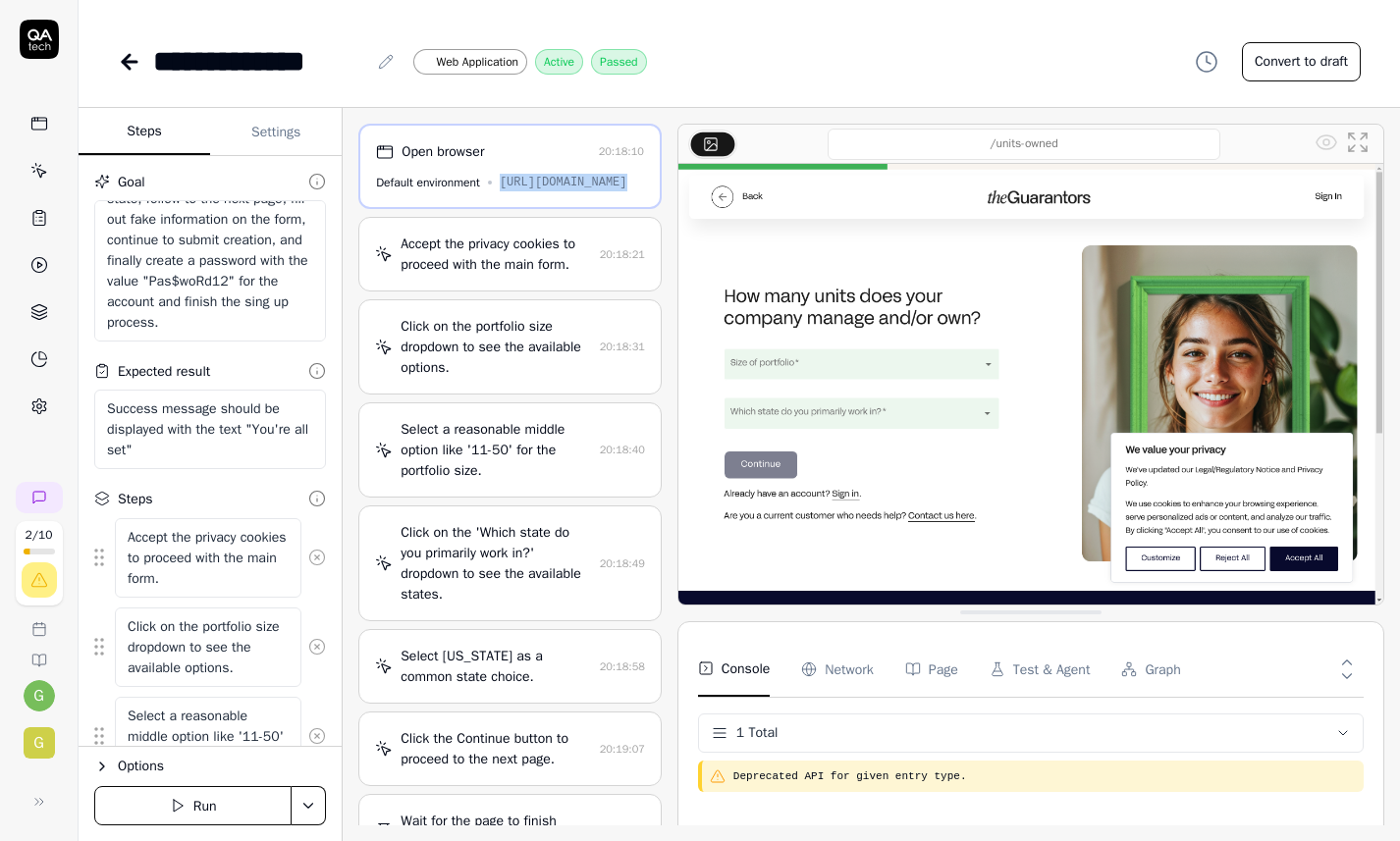 click on "[URL][DOMAIN_NAME]" at bounding box center (564, 183) 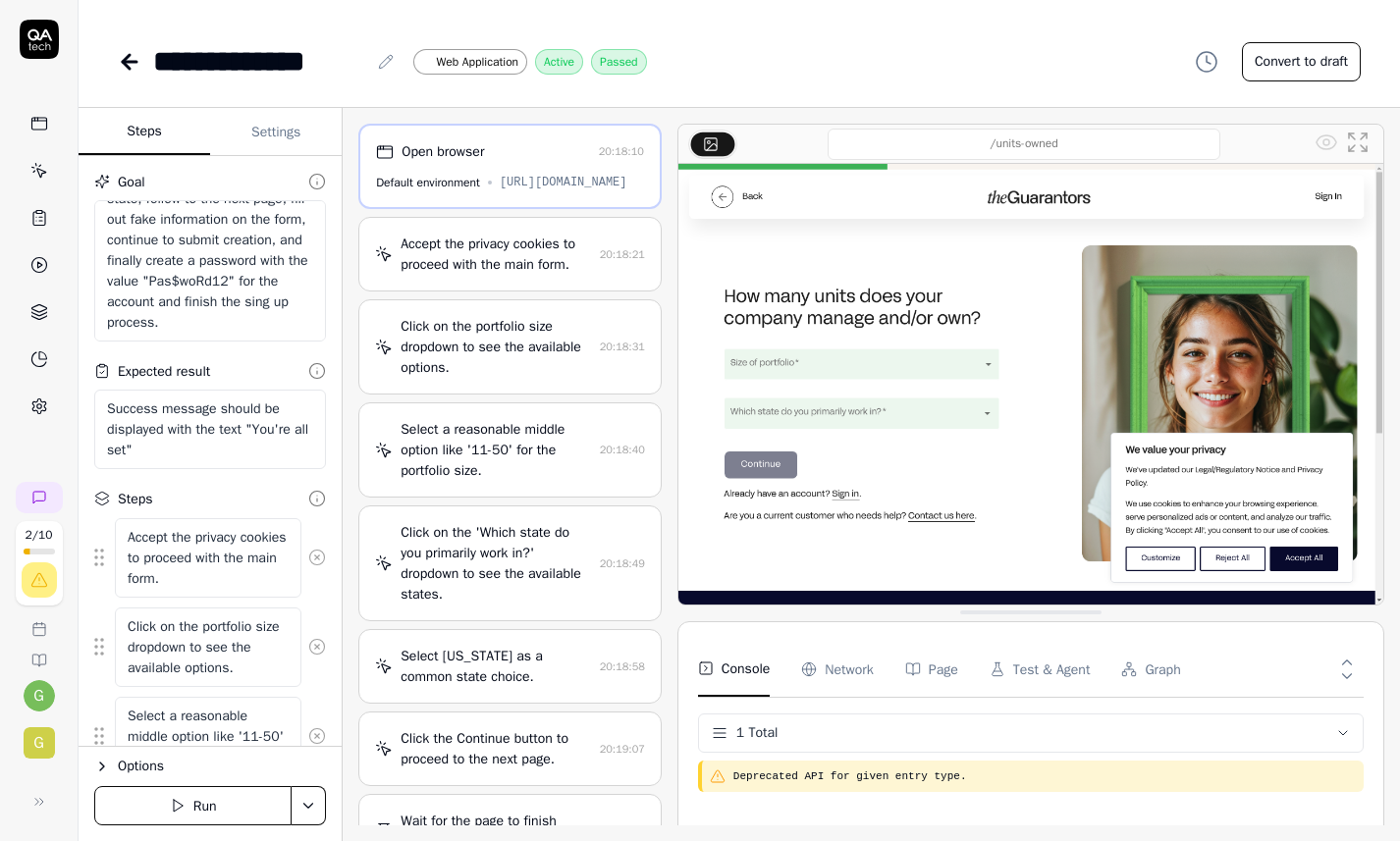 click on "Default environment" at bounding box center [428, 183] 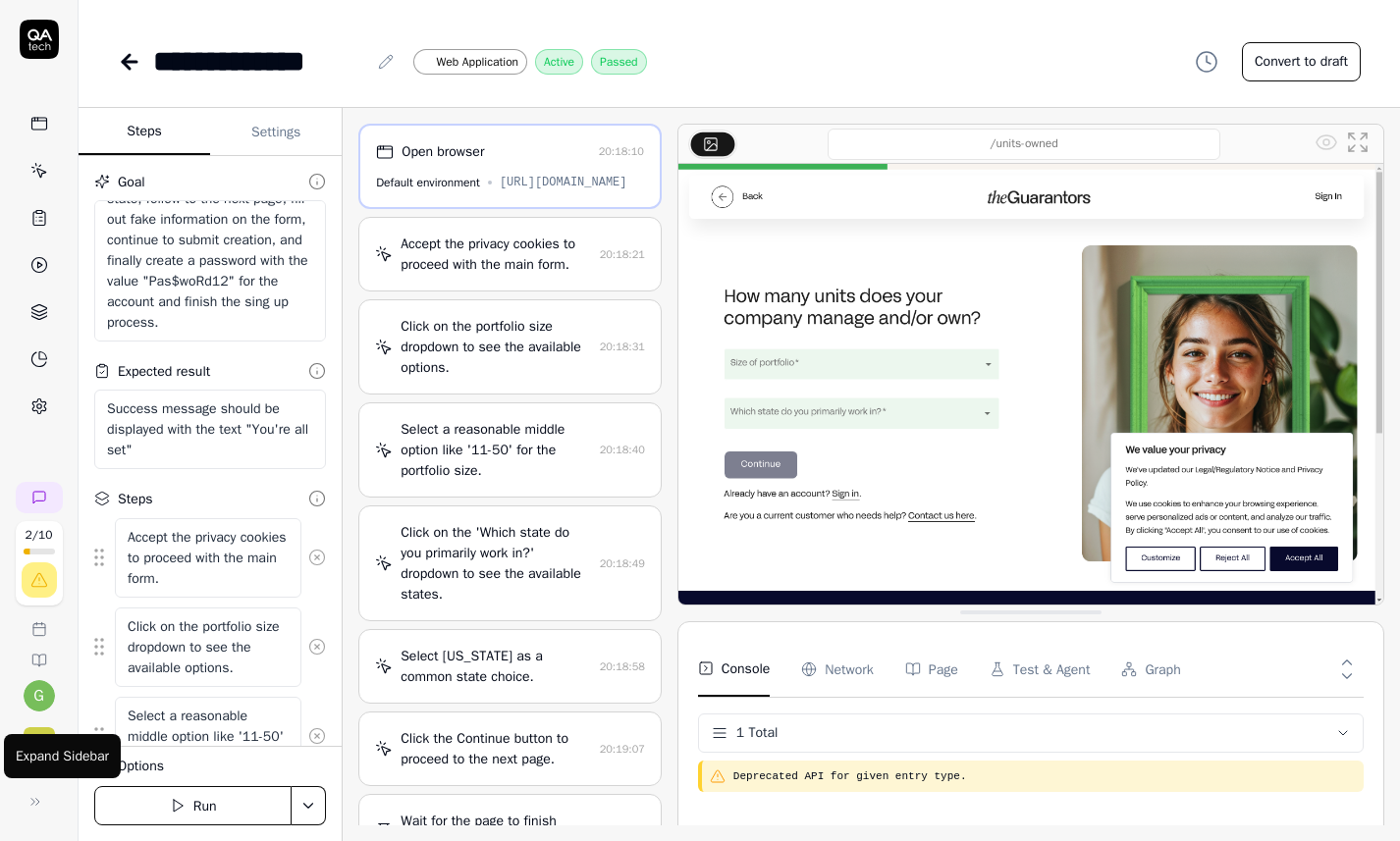 click at bounding box center (35, 802) 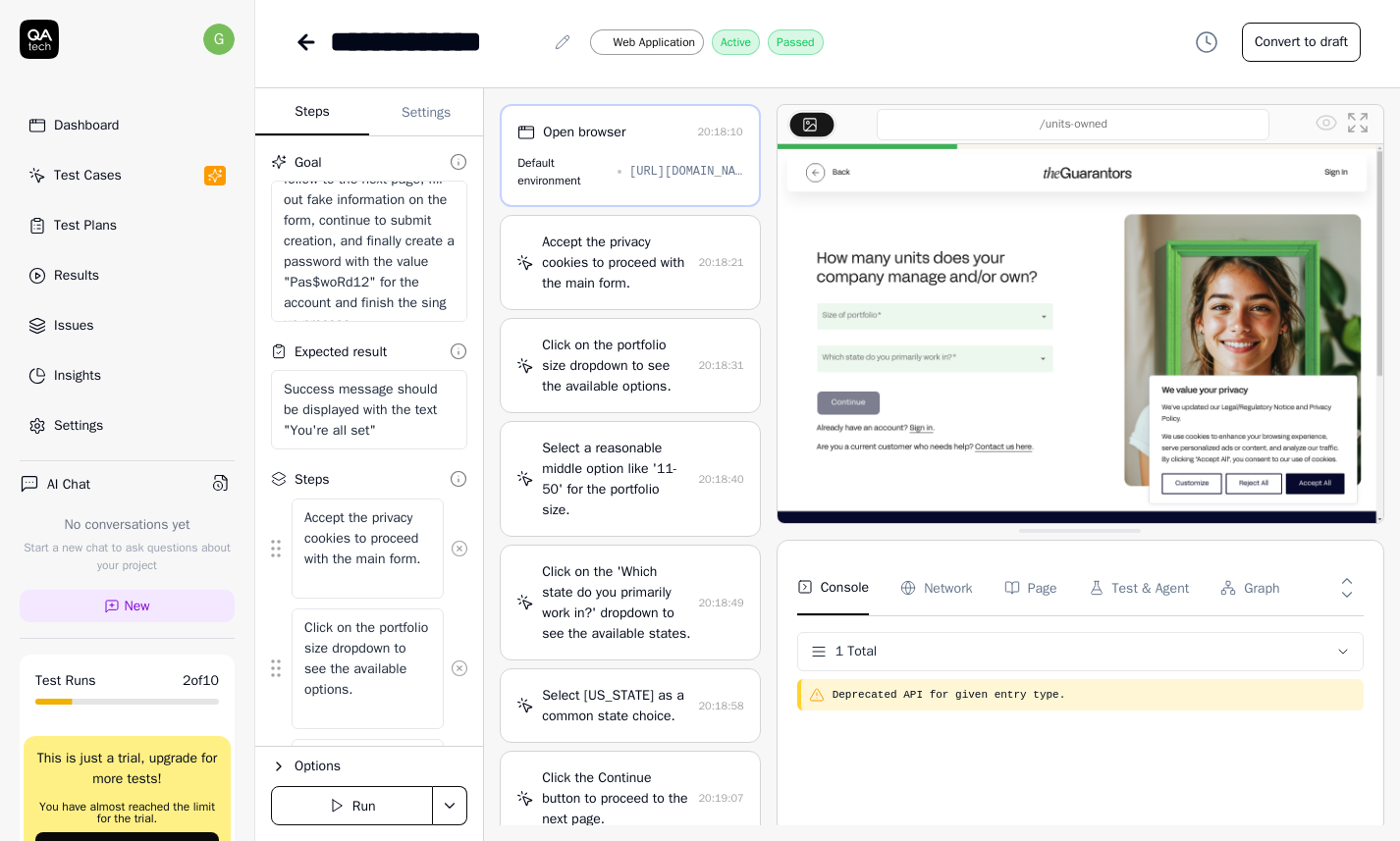click on "Settings" at bounding box center (127, 425) 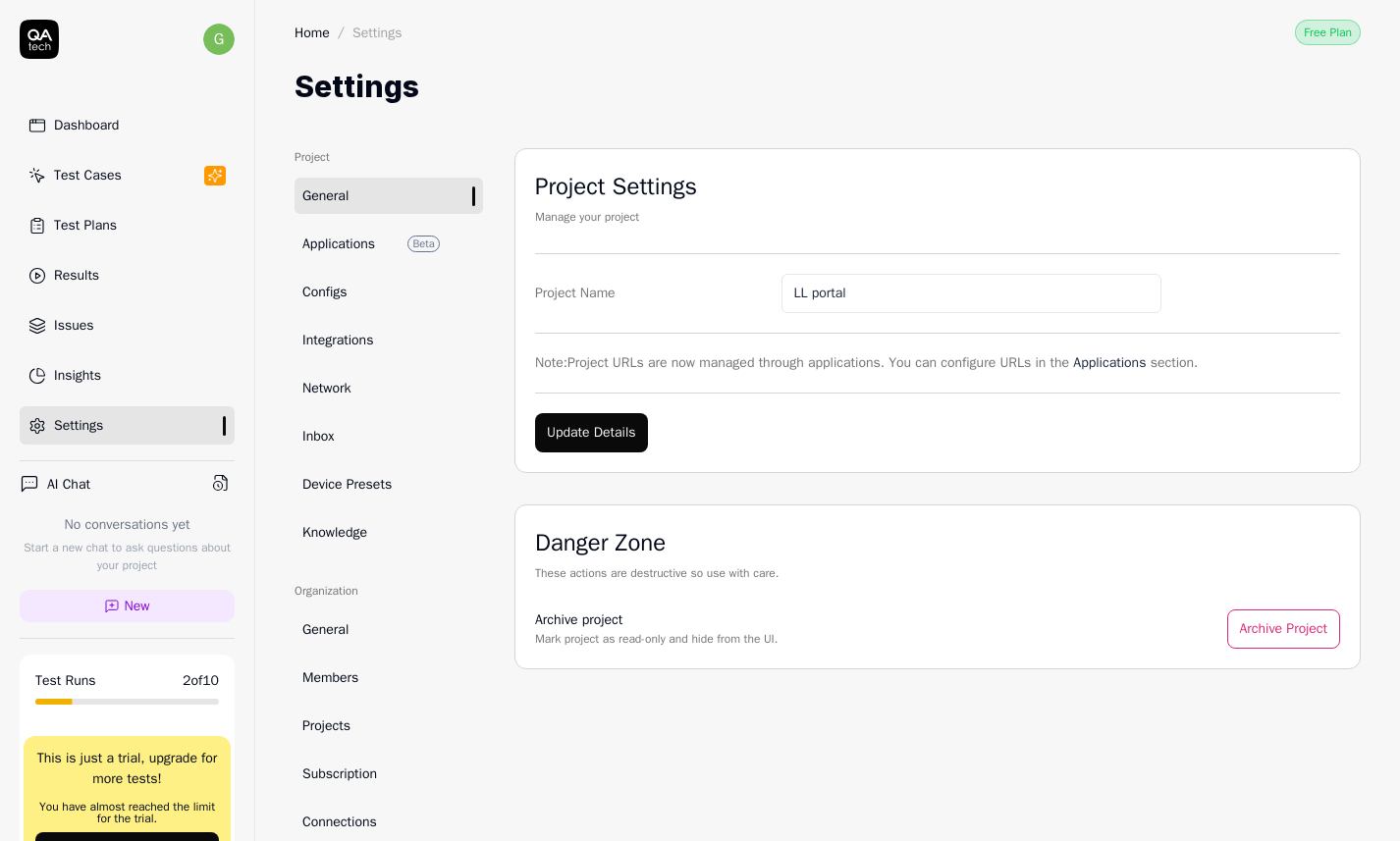 click on "Applications" at bounding box center [339, 243] 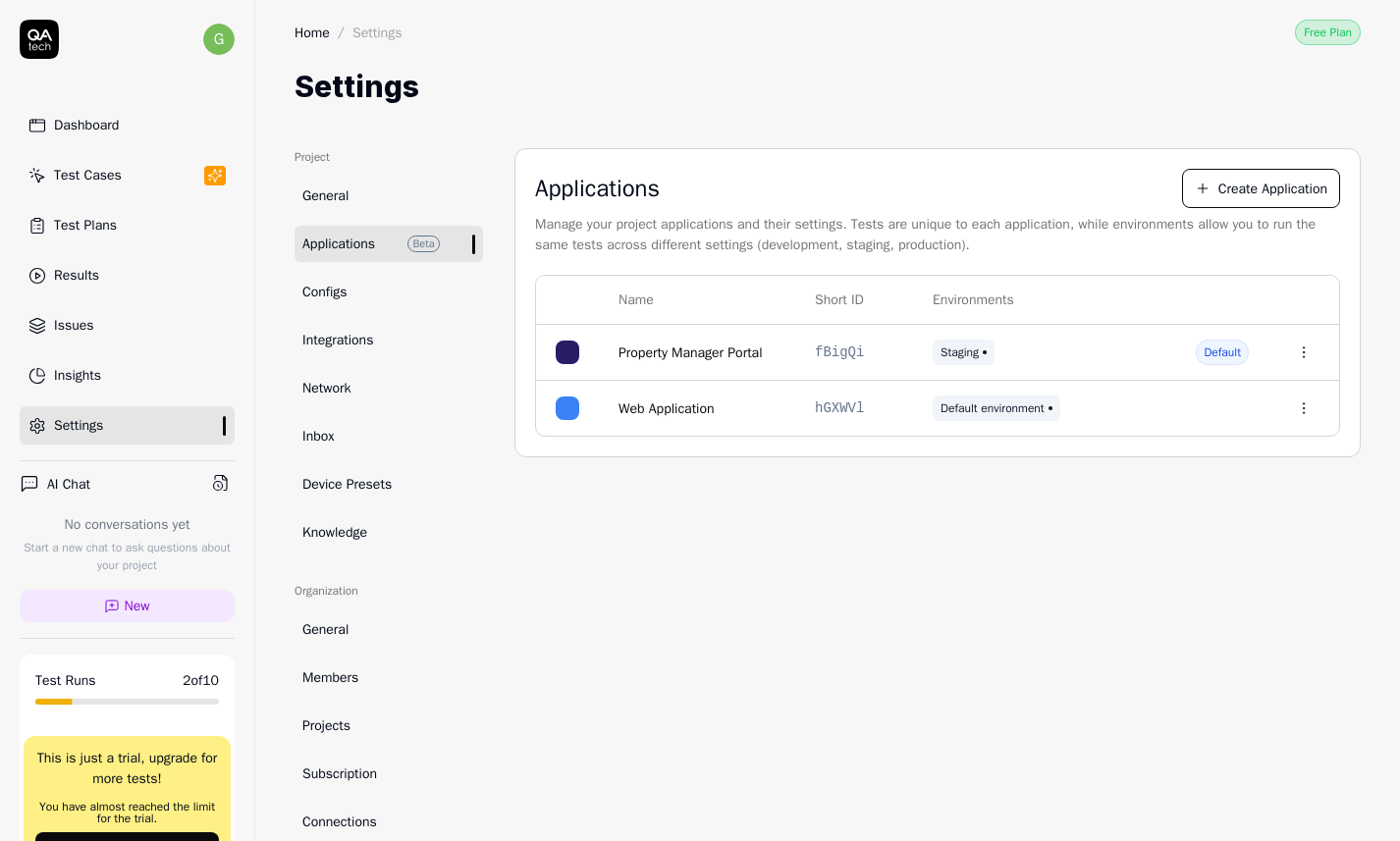 click on "Property Manager Portal" at bounding box center (690, 352) 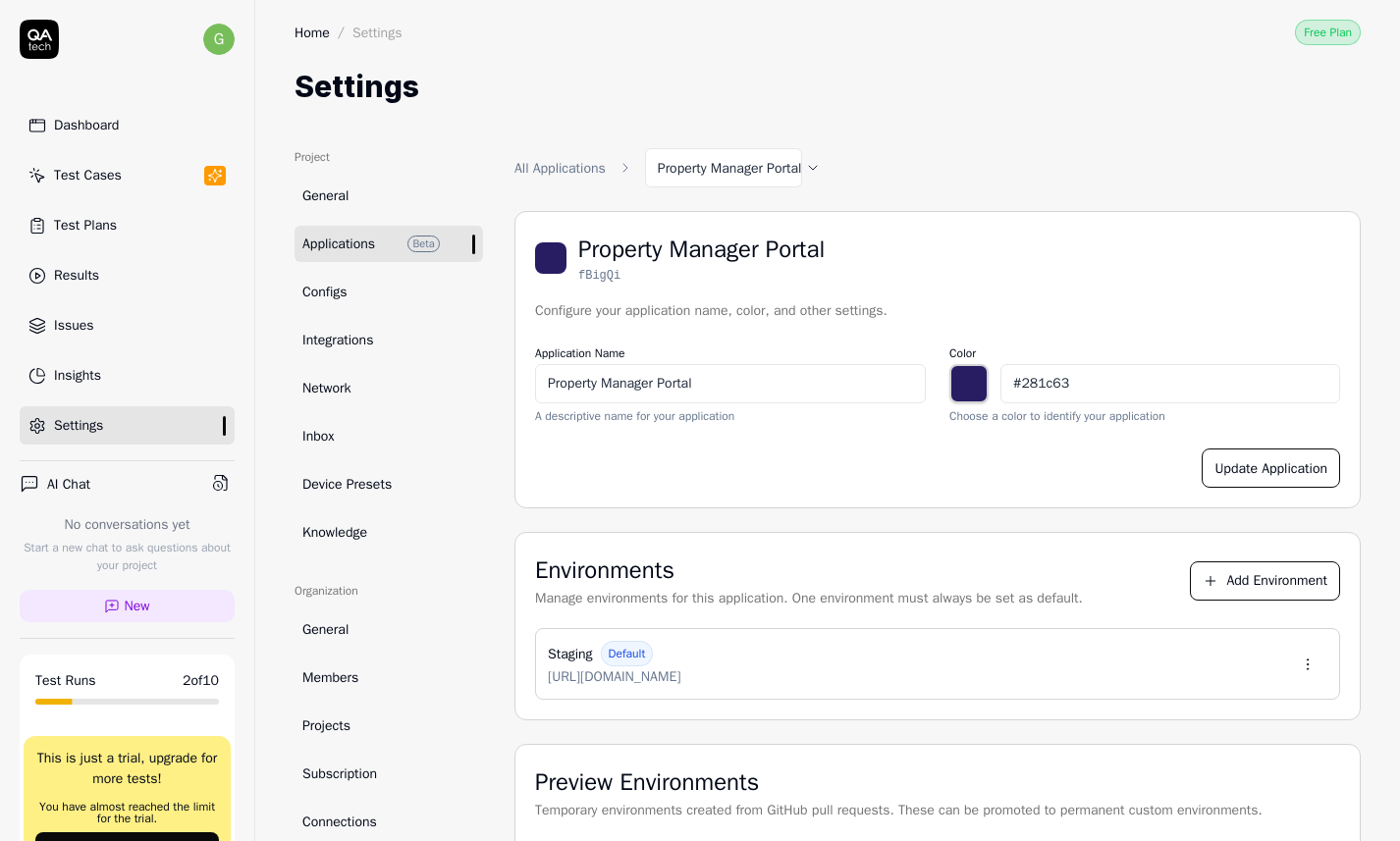 click on "g Dashboard Test Cases Test Plans Results Issues Insights Settings AI Chat No conversations yet Start a new chat to ask questions about your project New Test Runs 2  of  10 This is just a trial, upgrade for more tests! You have almost reached the limit for the trial. Upgrade Now Book a call with us Documentation G [PERSON_NAME] Test LL portal Collapse Sidebar Home / Settings Free Plan Home / Settings Free Plan Settings Project General Applications Beta Configs Integrations Network Inbox Device Presets Knowledge Project Select a page Organization General Members Projects Subscription Connections Organization Select a page Profile My Details Authentication Email Password Profile Select a page All Applications Property Manager Portal Property Manager Portal fBigQi Configure your application name, color, and other settings. Application Name Property Manager Portal A descriptive name for your application Color #281c63 ******* Choose a color to identify your application Update Application Environments Add Environment Staging" at bounding box center [700, 420] 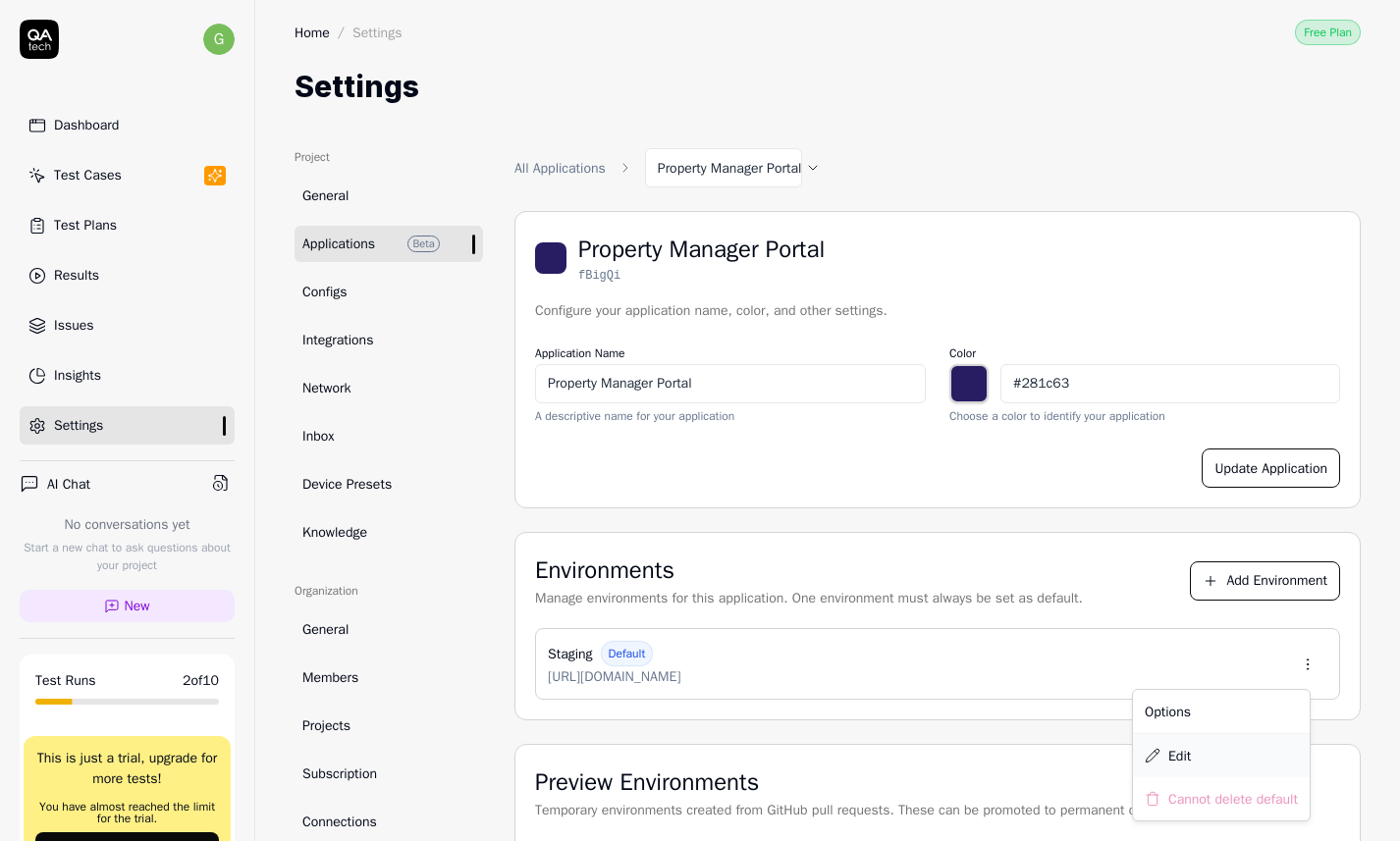 click on "Edit" at bounding box center [1179, 756] 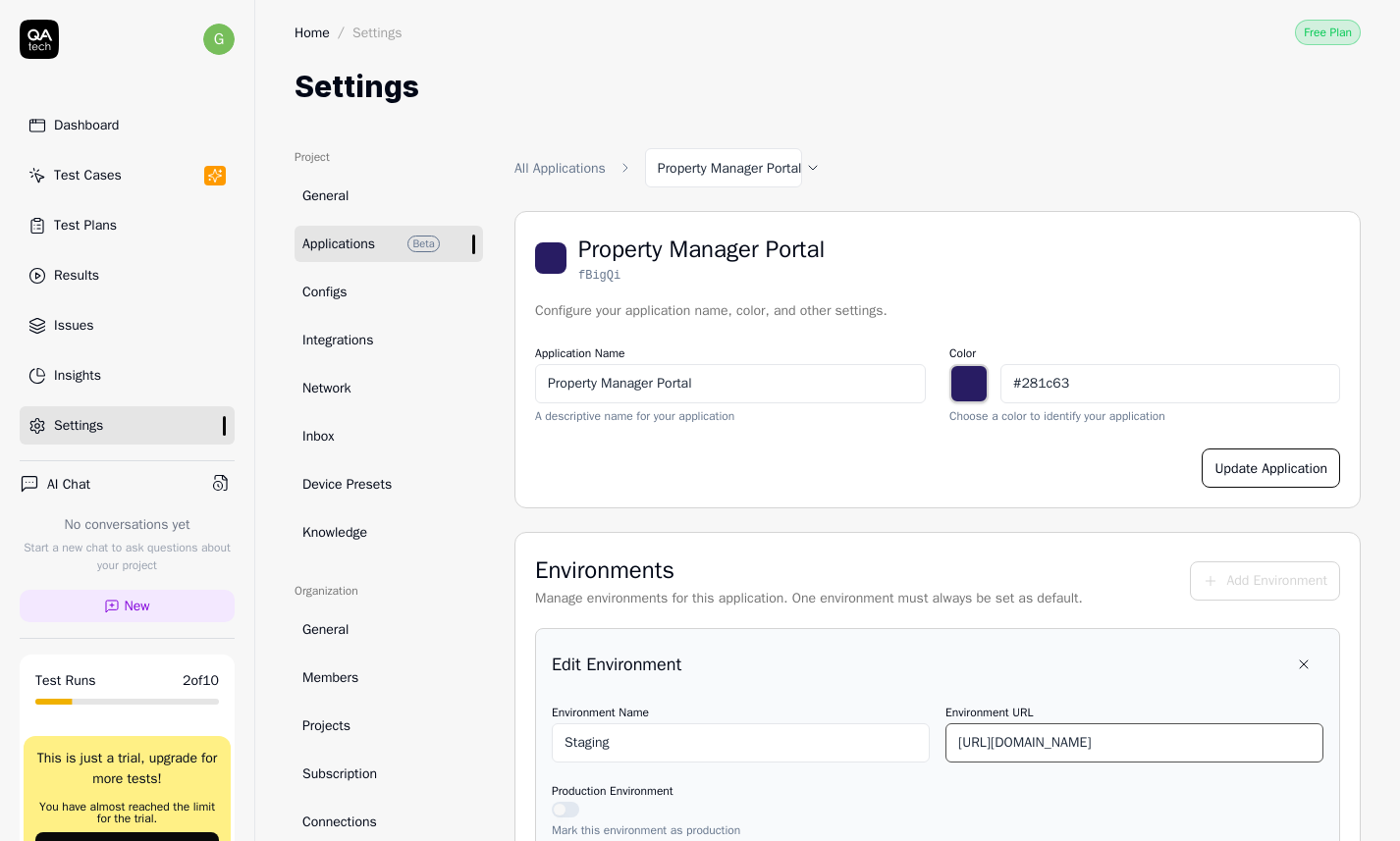 click on "[URL][DOMAIN_NAME]" at bounding box center [1134, 743] 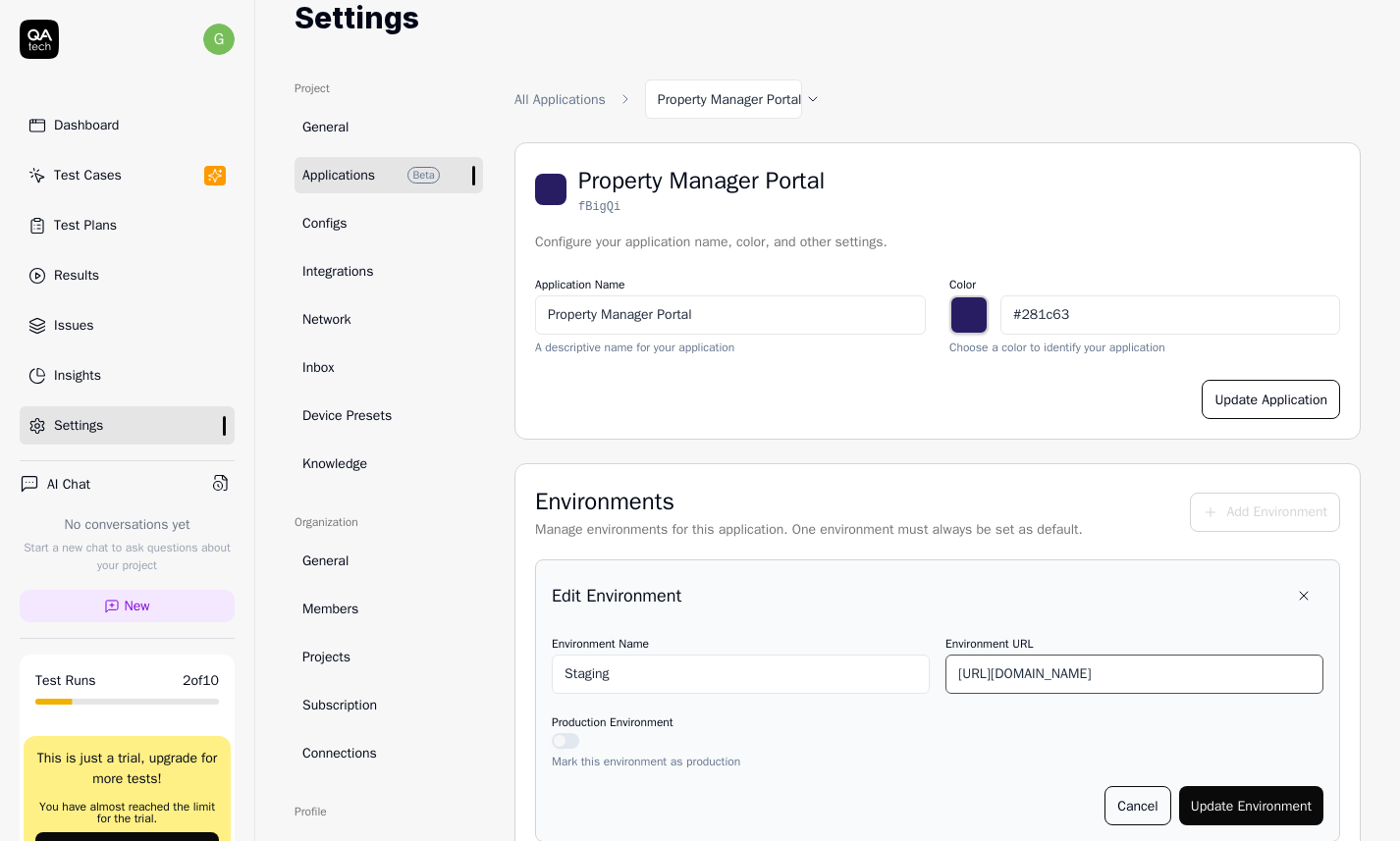 scroll, scrollTop: 78, scrollLeft: 0, axis: vertical 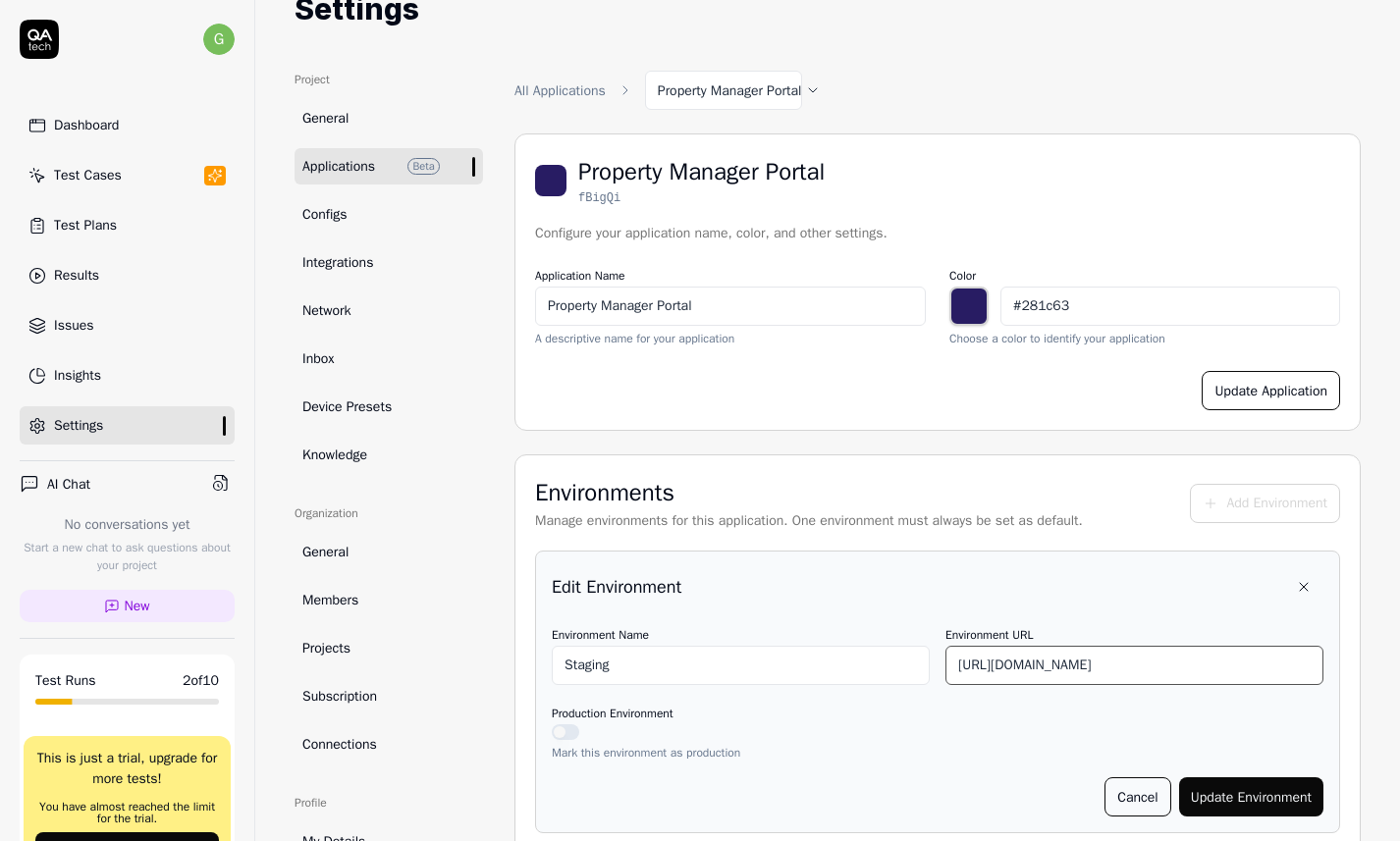 click on "[URL][DOMAIN_NAME]" at bounding box center (1134, 665) 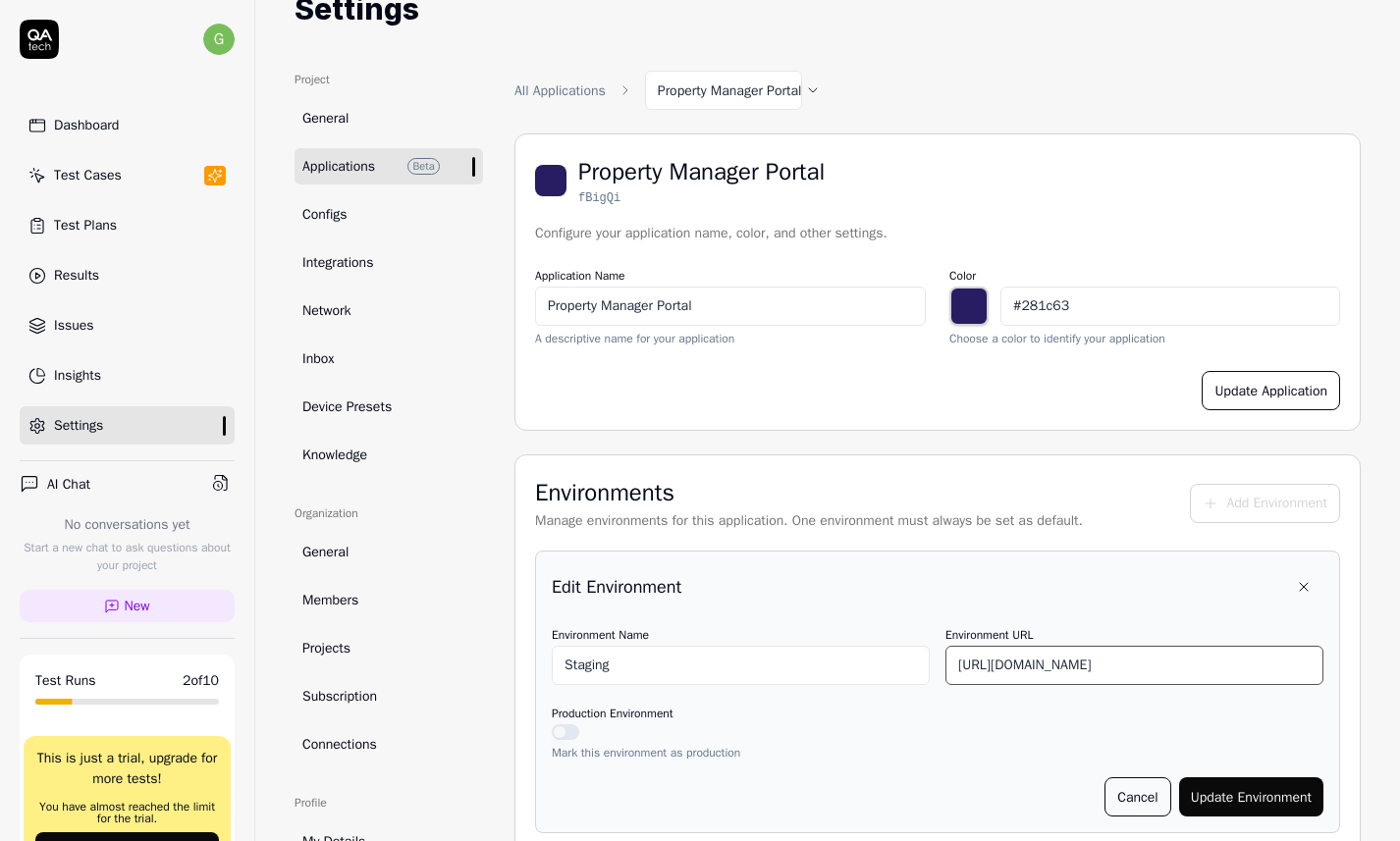 click on "[URL][DOMAIN_NAME]" at bounding box center (1134, 665) 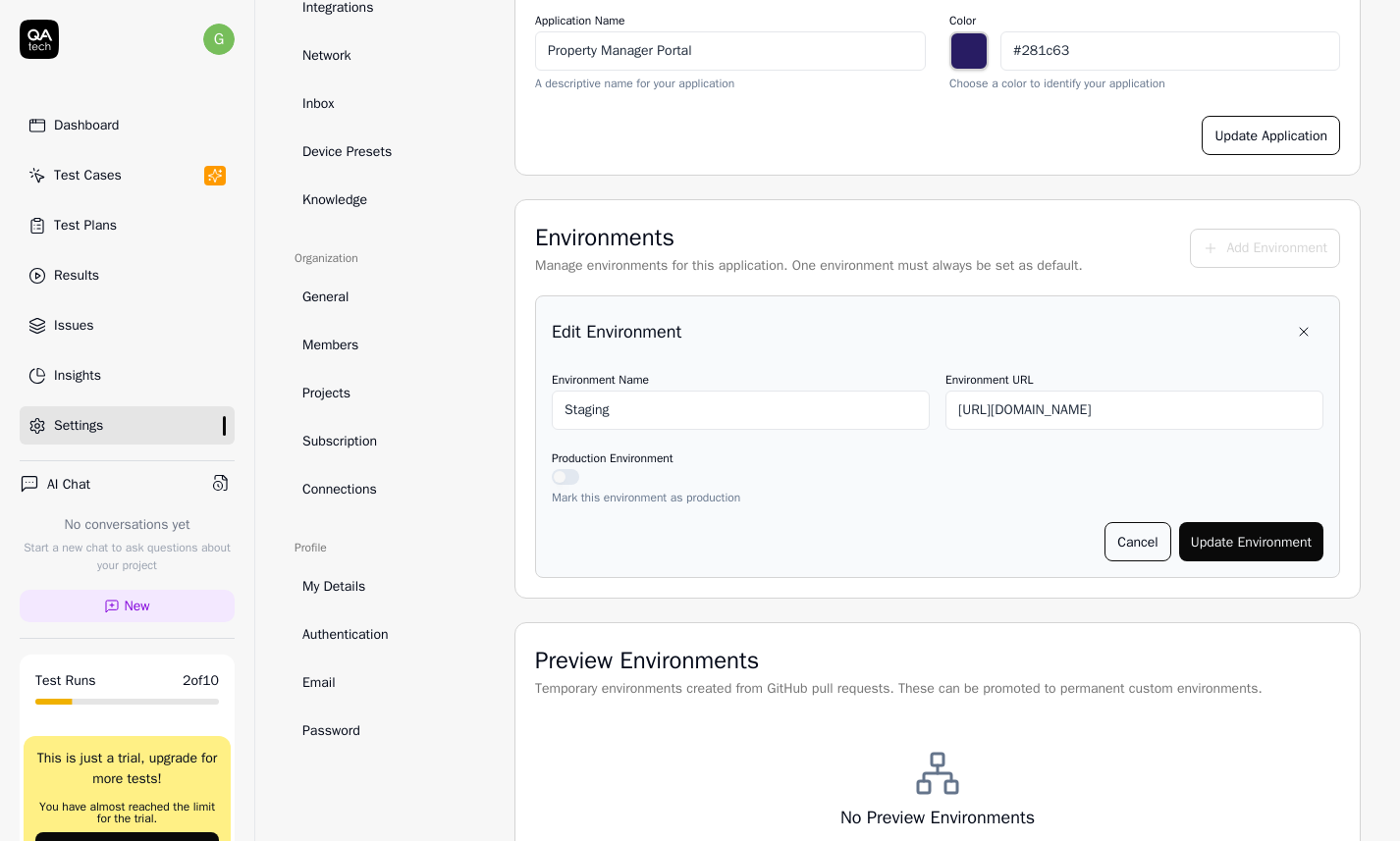 click on "Cancel" at bounding box center [1137, 542] 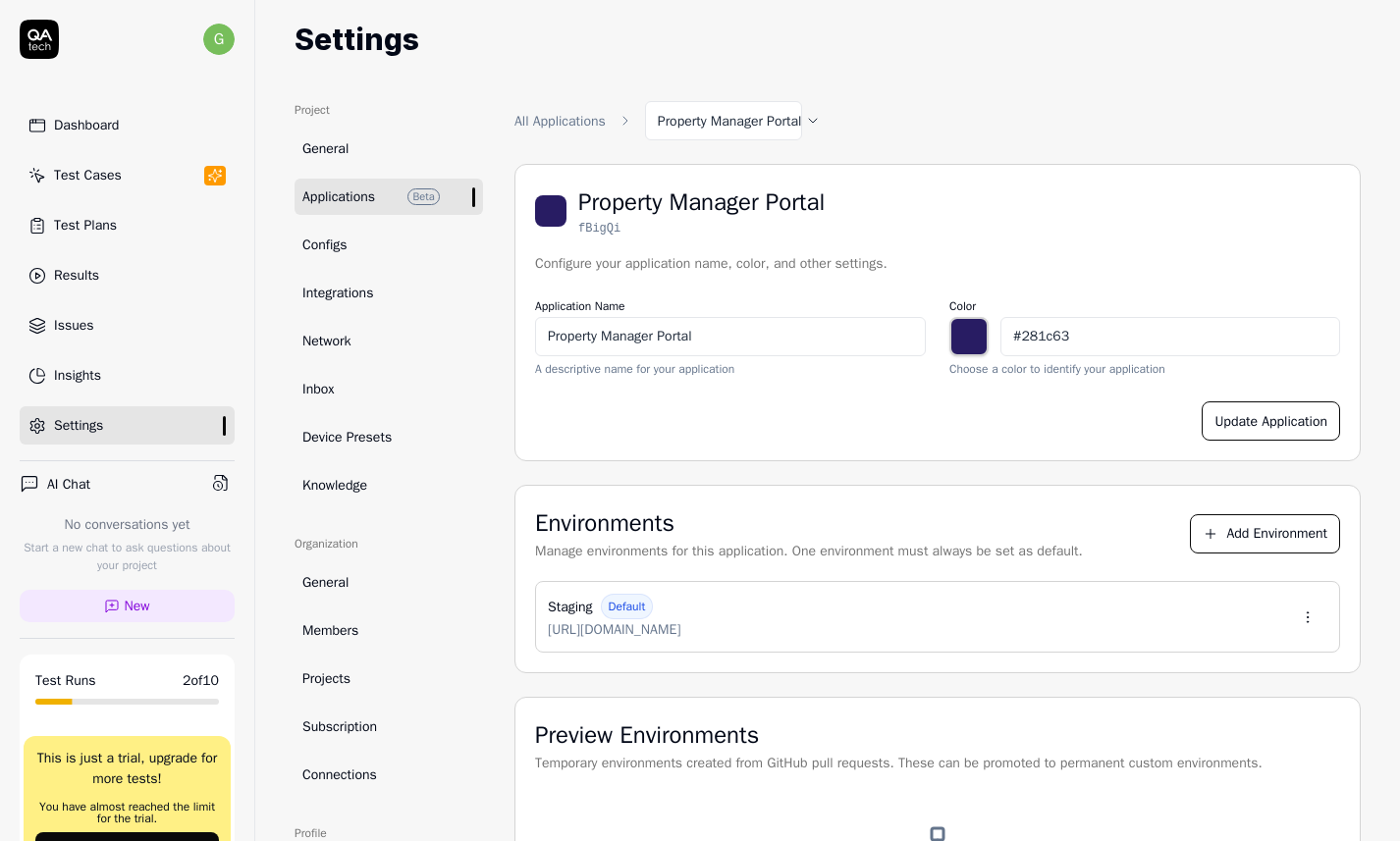 scroll, scrollTop: 44, scrollLeft: 0, axis: vertical 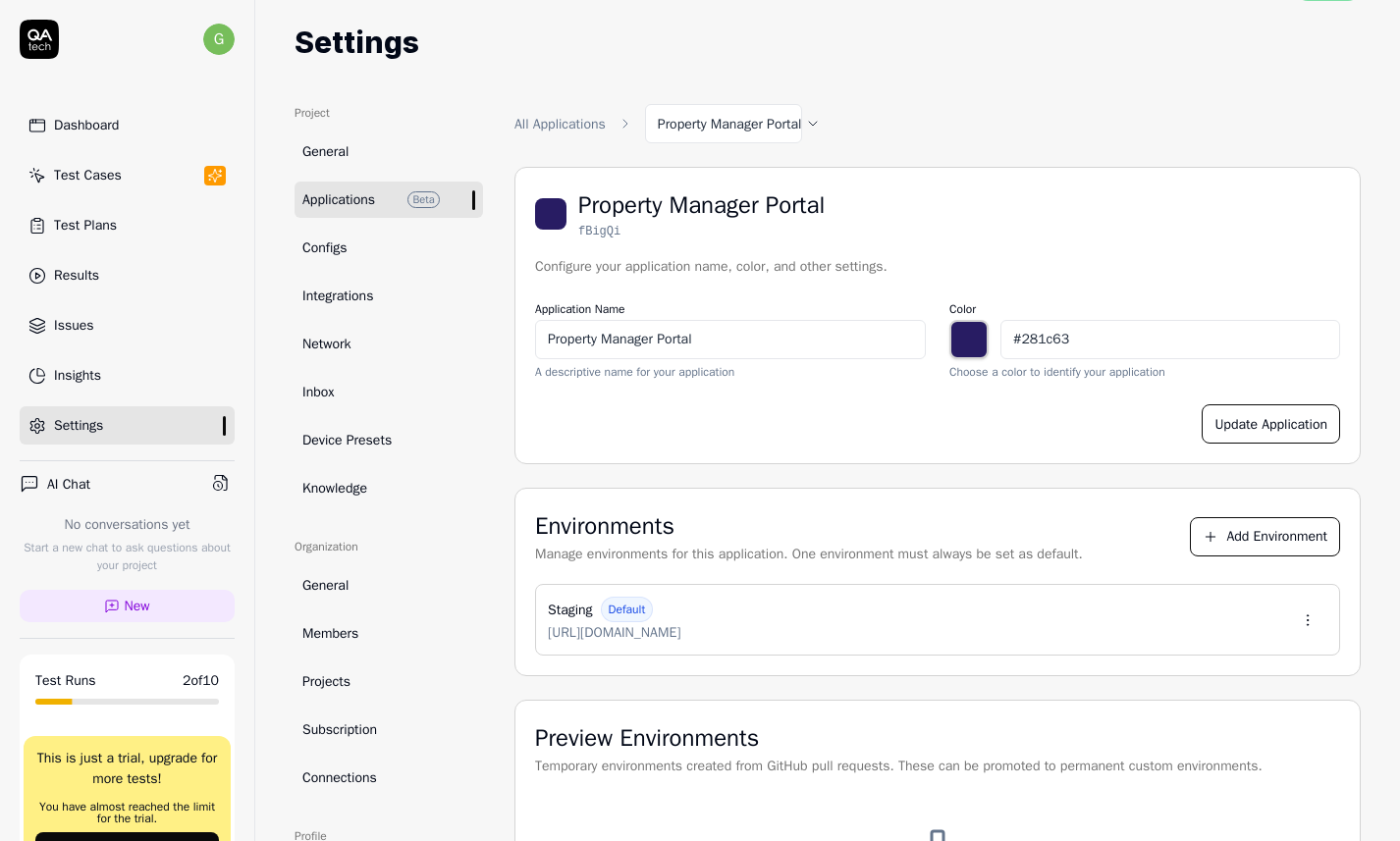 click on "All Applications" at bounding box center [560, 124] 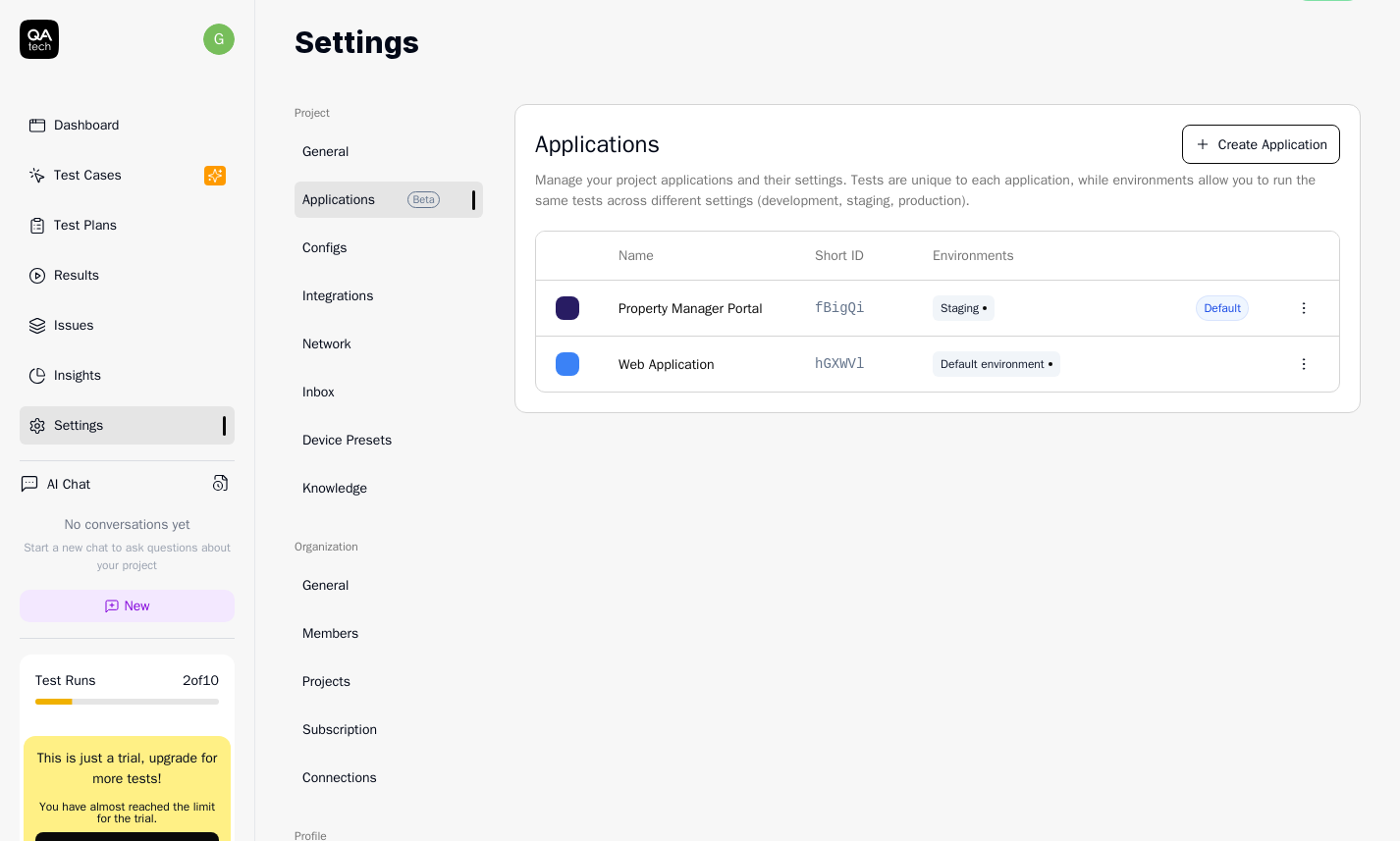 click on "Web Application" at bounding box center (667, 364) 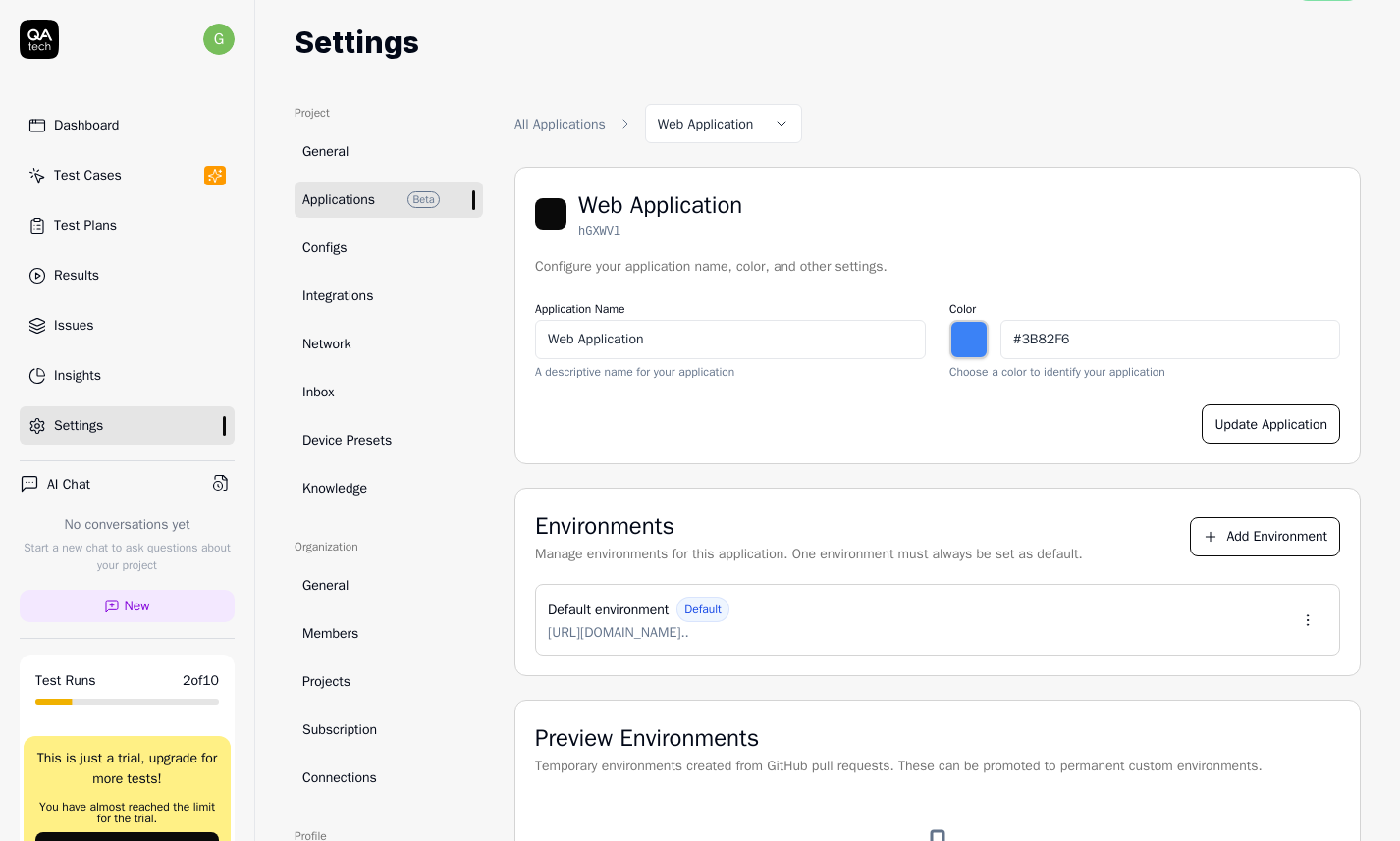 click on "g Dashboard Test Cases Test Plans Results Issues Insights Settings AI Chat No conversations yet Start a new chat to ask questions about your project New Test Runs 2  of  10 This is just a trial, upgrade for more tests! You have almost reached the limit for the trial. Upgrade Now Book a call with us Documentation G [PERSON_NAME] Test LL portal Collapse Sidebar Home / Settings Free Plan Home / Settings Free Plan Settings Project General Applications Beta Configs Integrations Network Inbox Device Presets Knowledge Project Select a page Organization General Members Projects Subscription Connections Organization Select a page Profile My Details Authentication Email Password Profile Select a page All Applications Web Application Web Application hGXWVl Configure your application name, color, and other settings. Application Name Web Application A descriptive name for your application Color #3B82F6 ******* Choose a color to identify your application Update Application Environments Add Environment Default environment Default" at bounding box center [700, 420] 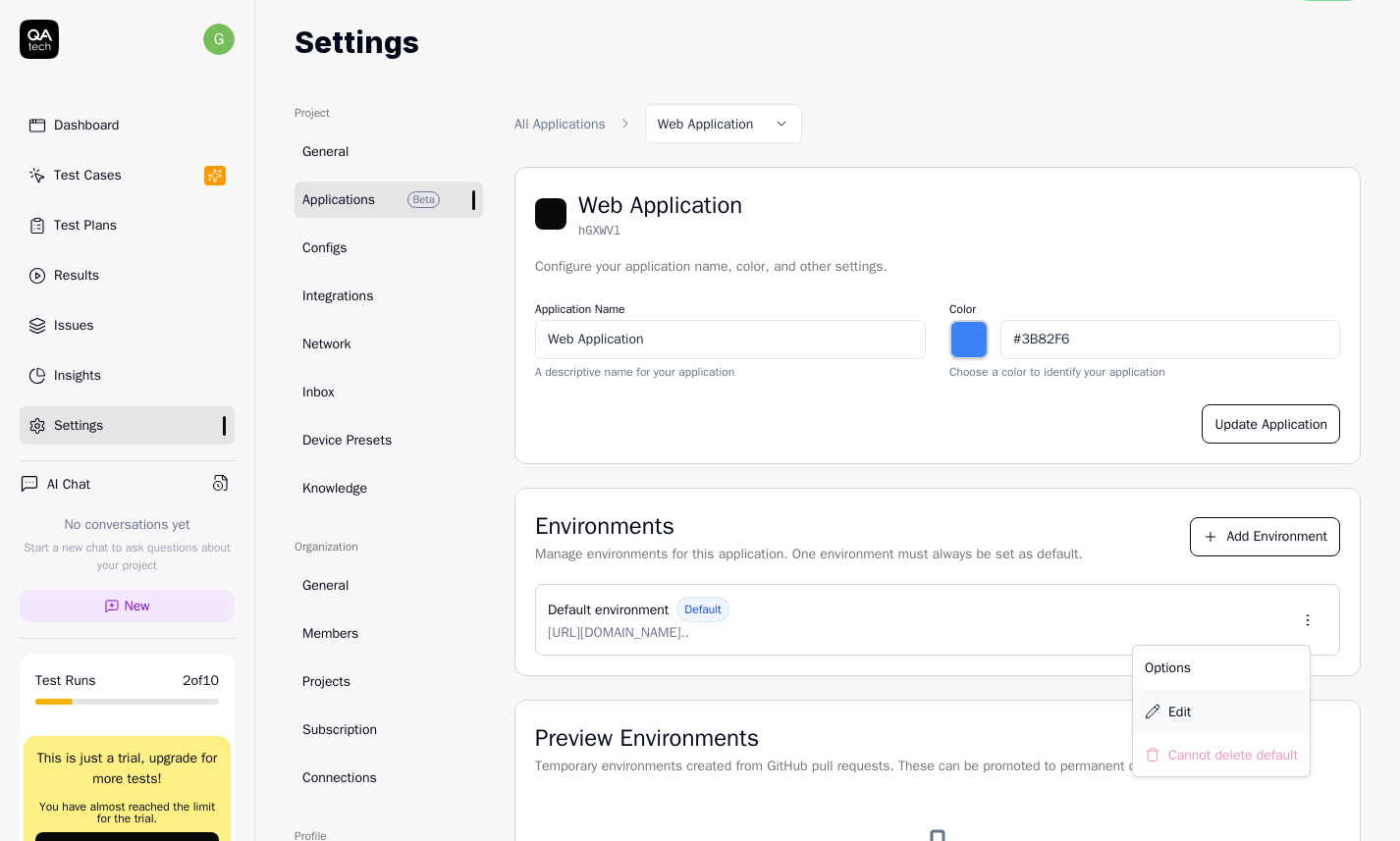click on "Edit" at bounding box center [1179, 711] 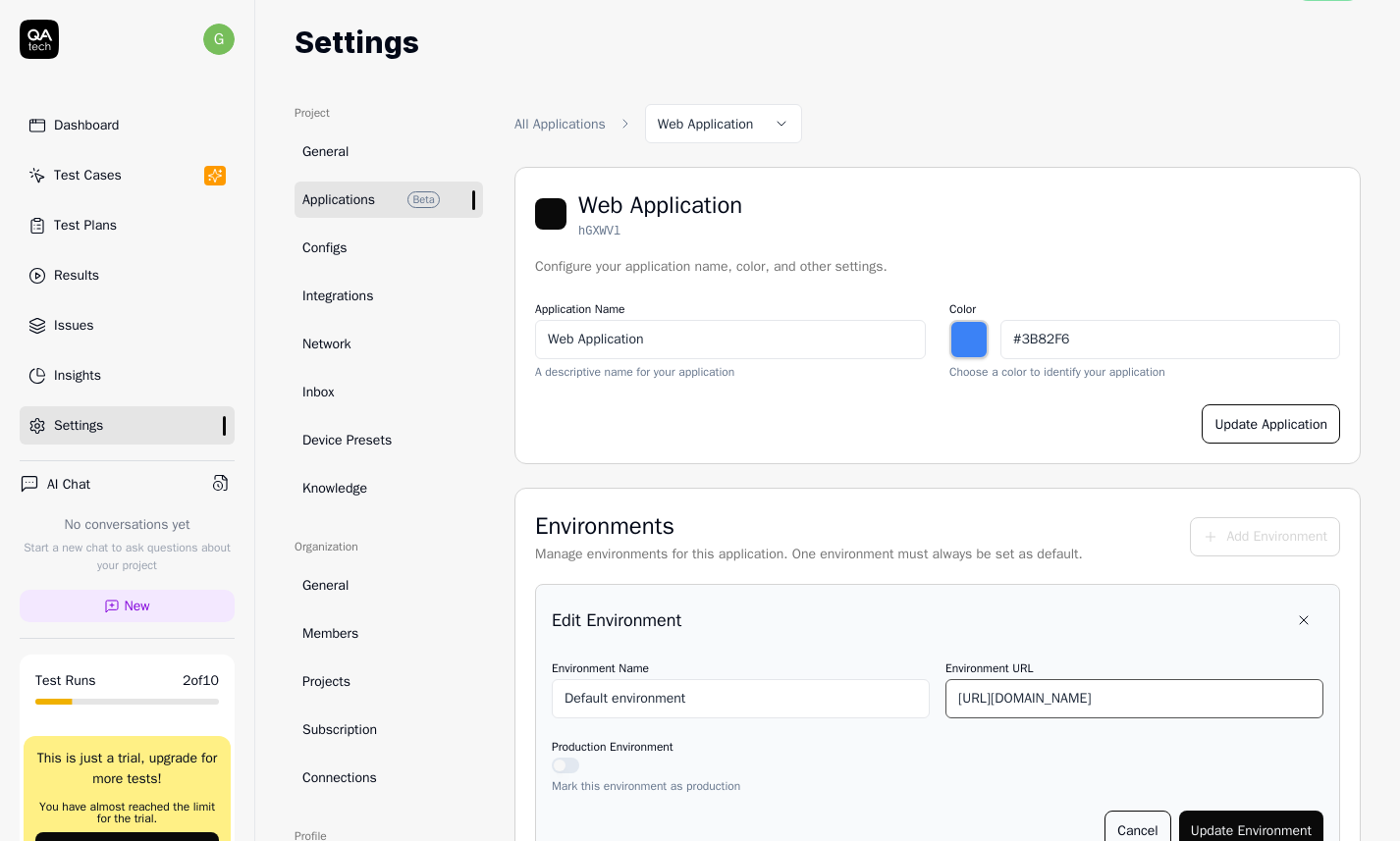 click on "[URL][DOMAIN_NAME]" at bounding box center [1134, 699] 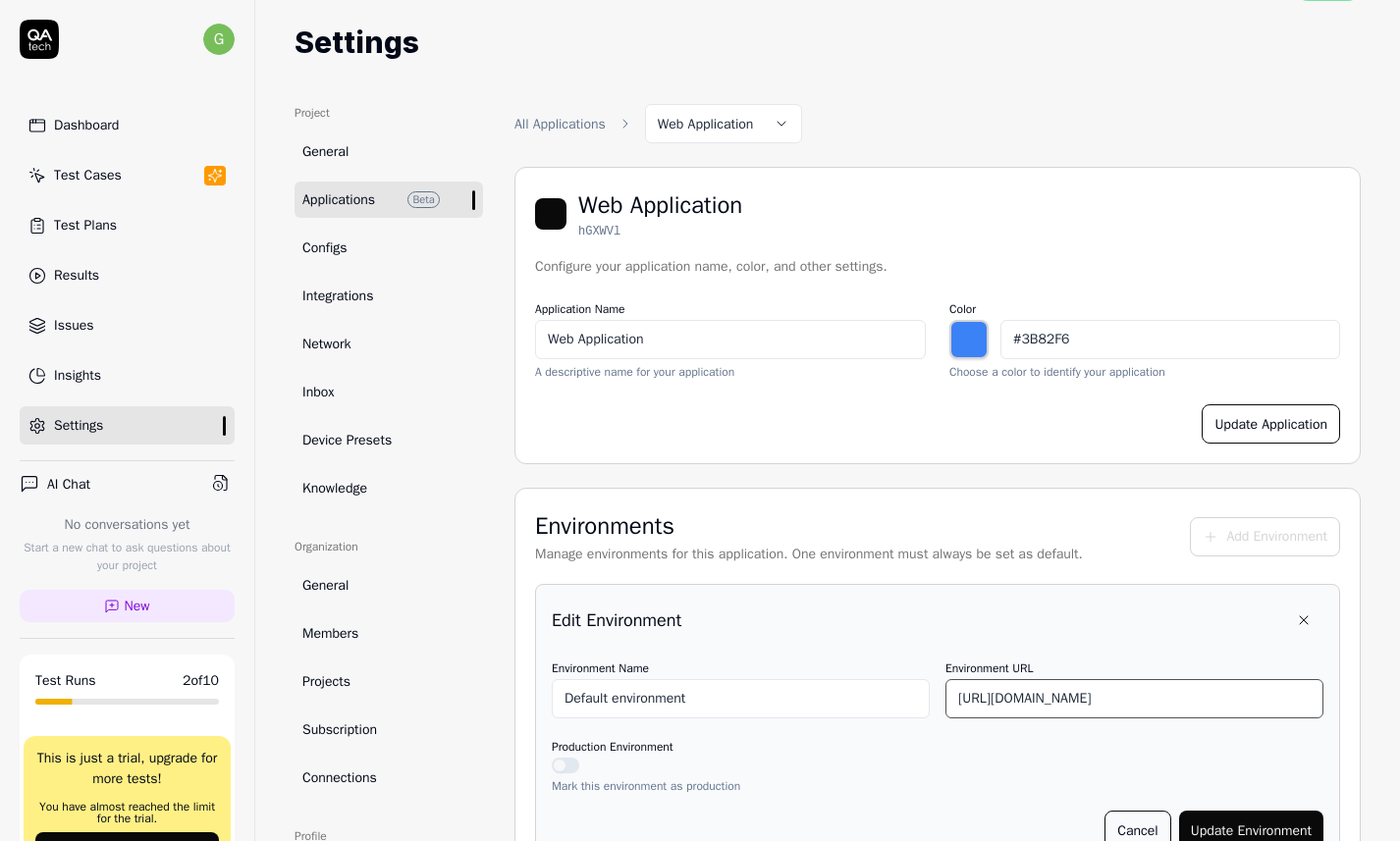 type on "*******" 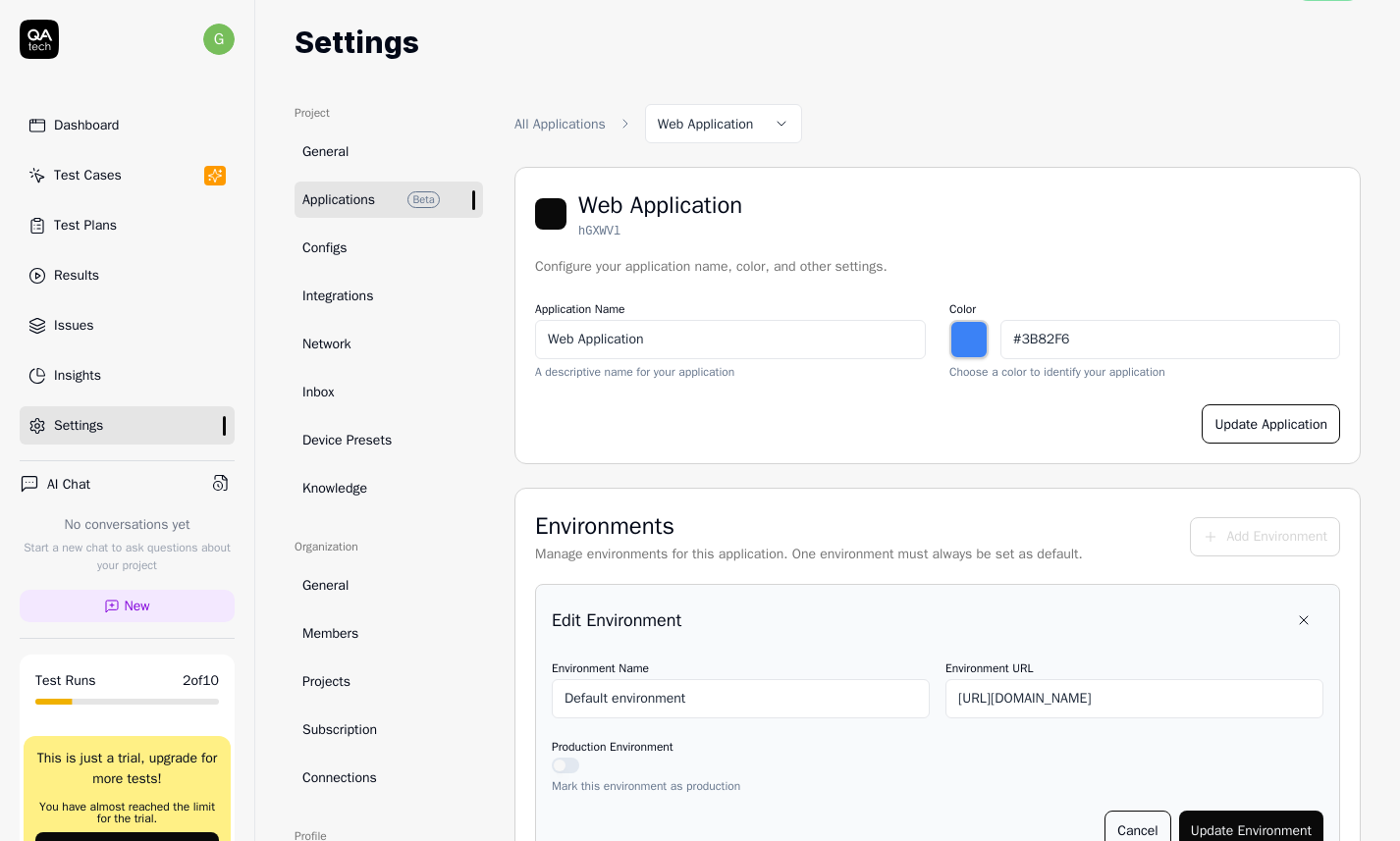 click on "Test Cases" at bounding box center (87, 175) 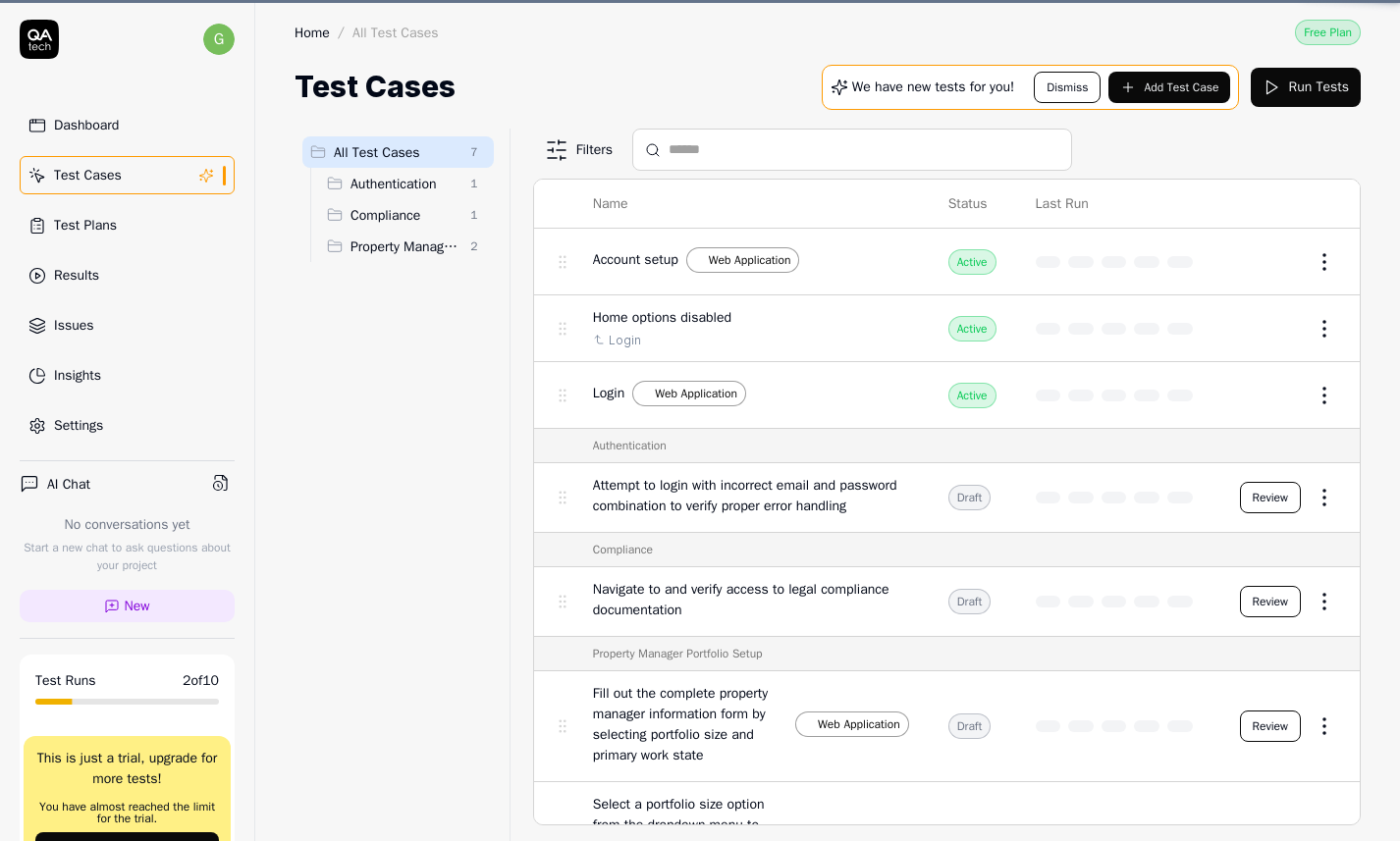 scroll, scrollTop: 0, scrollLeft: 0, axis: both 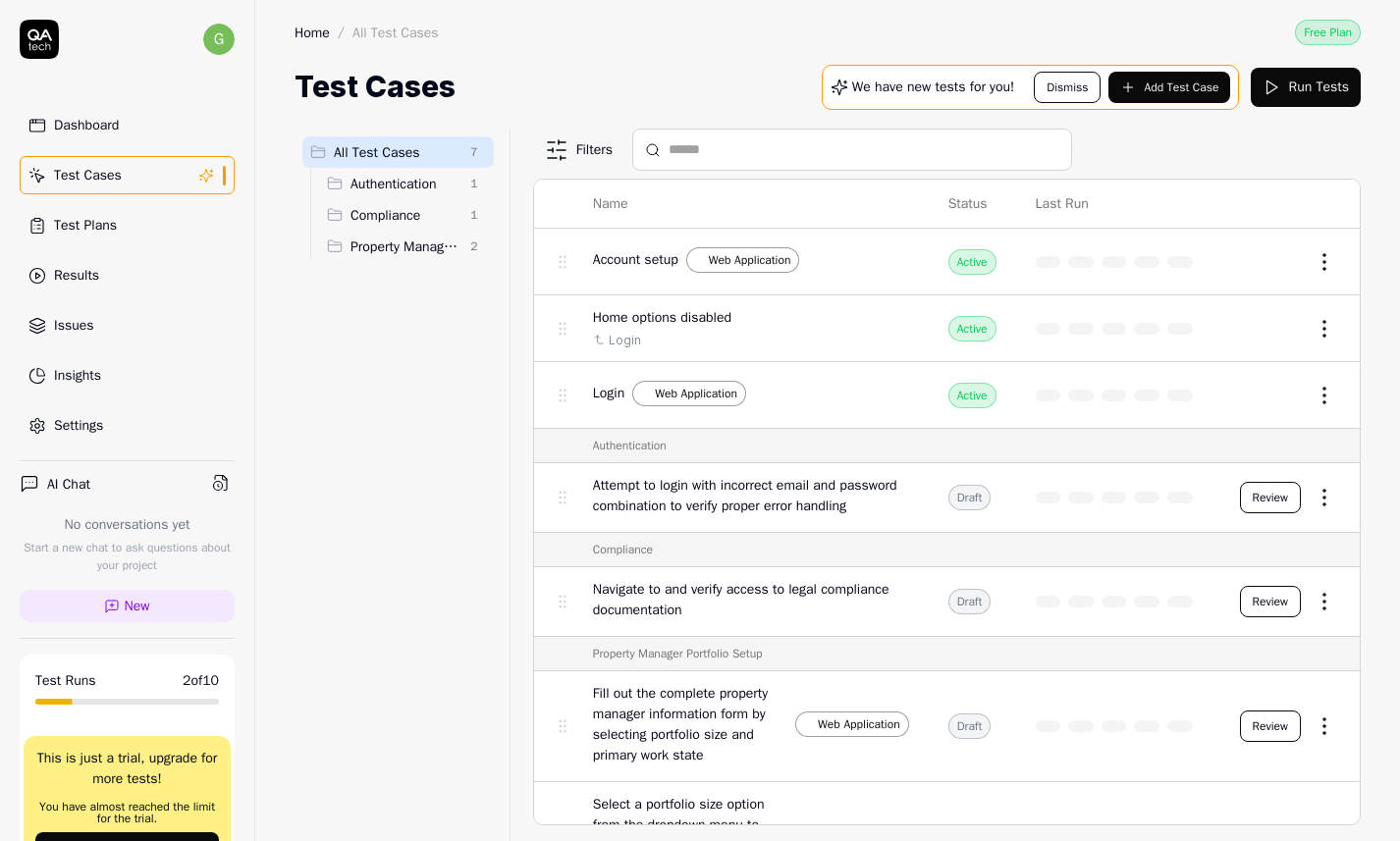 click on "Account setup" at bounding box center (635, 259) 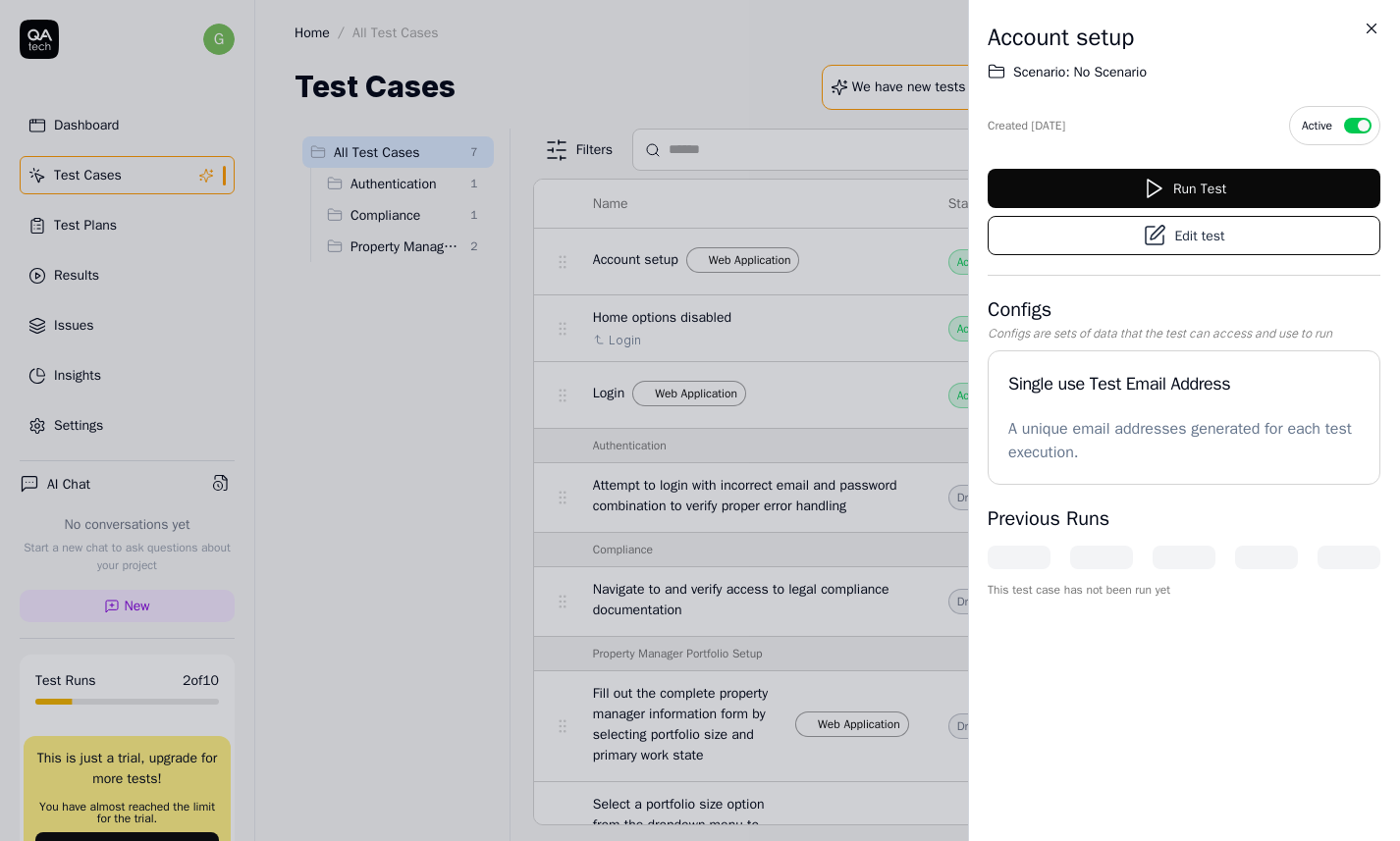 click on "Edit test" at bounding box center (1184, 236) 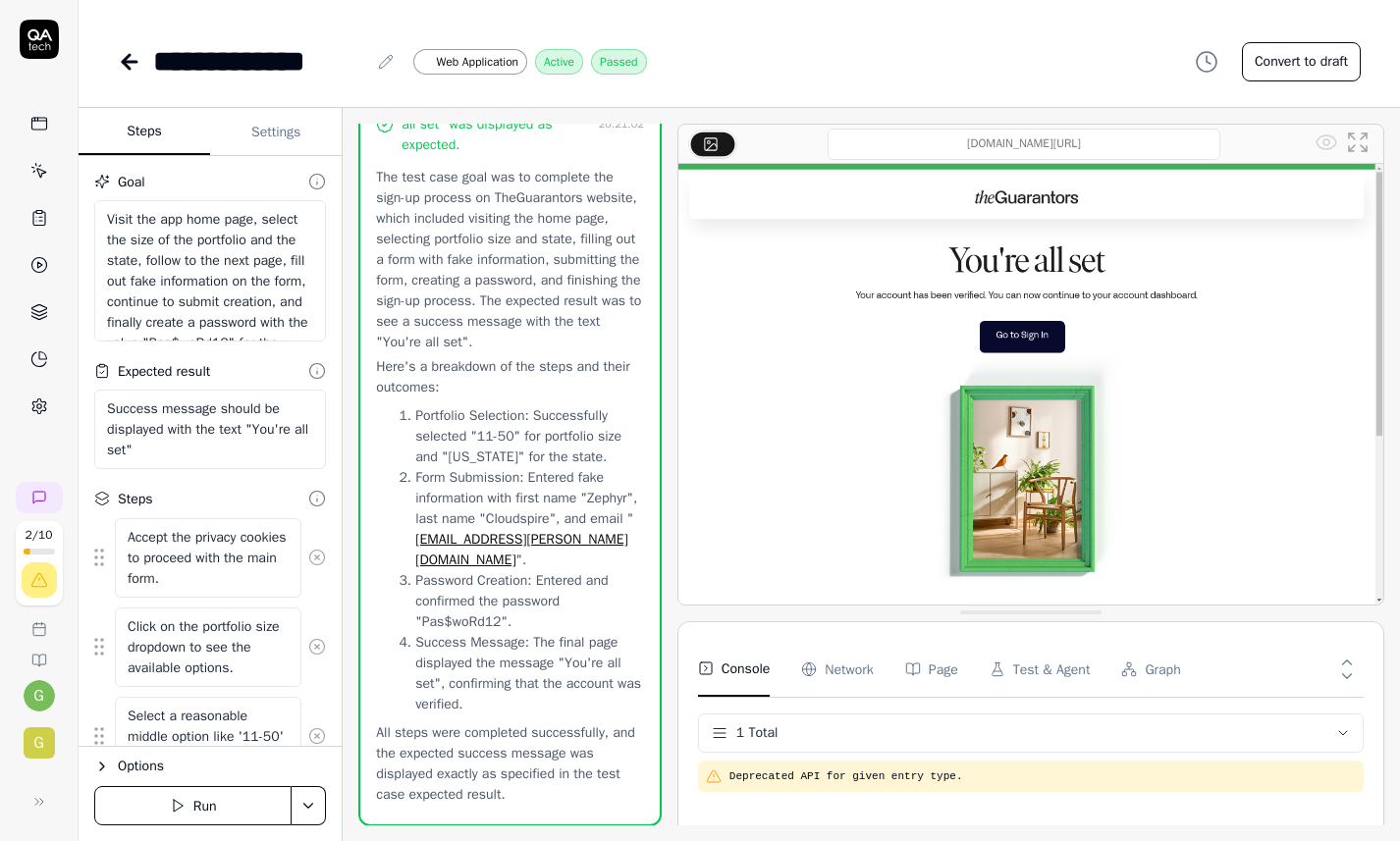 scroll, scrollTop: 1580, scrollLeft: 0, axis: vertical 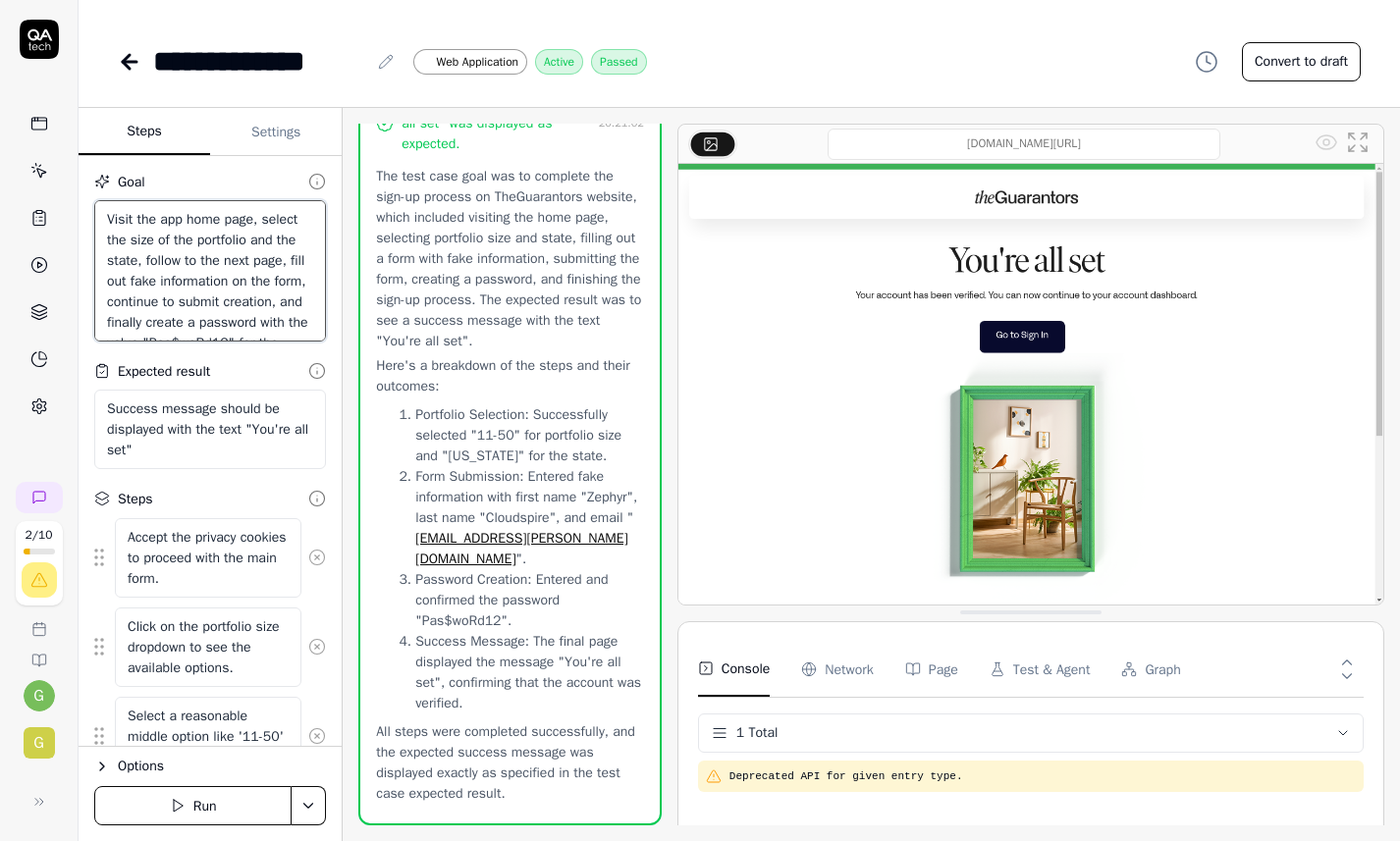 click on "Visit the app home page, select the size of the portfolio and the state, follow to the next page, fill out fake information on the form, continue to submit creation, and finally create a password with the value "Pas$woRd12" for the account and finish the sing up process." at bounding box center [210, 271] 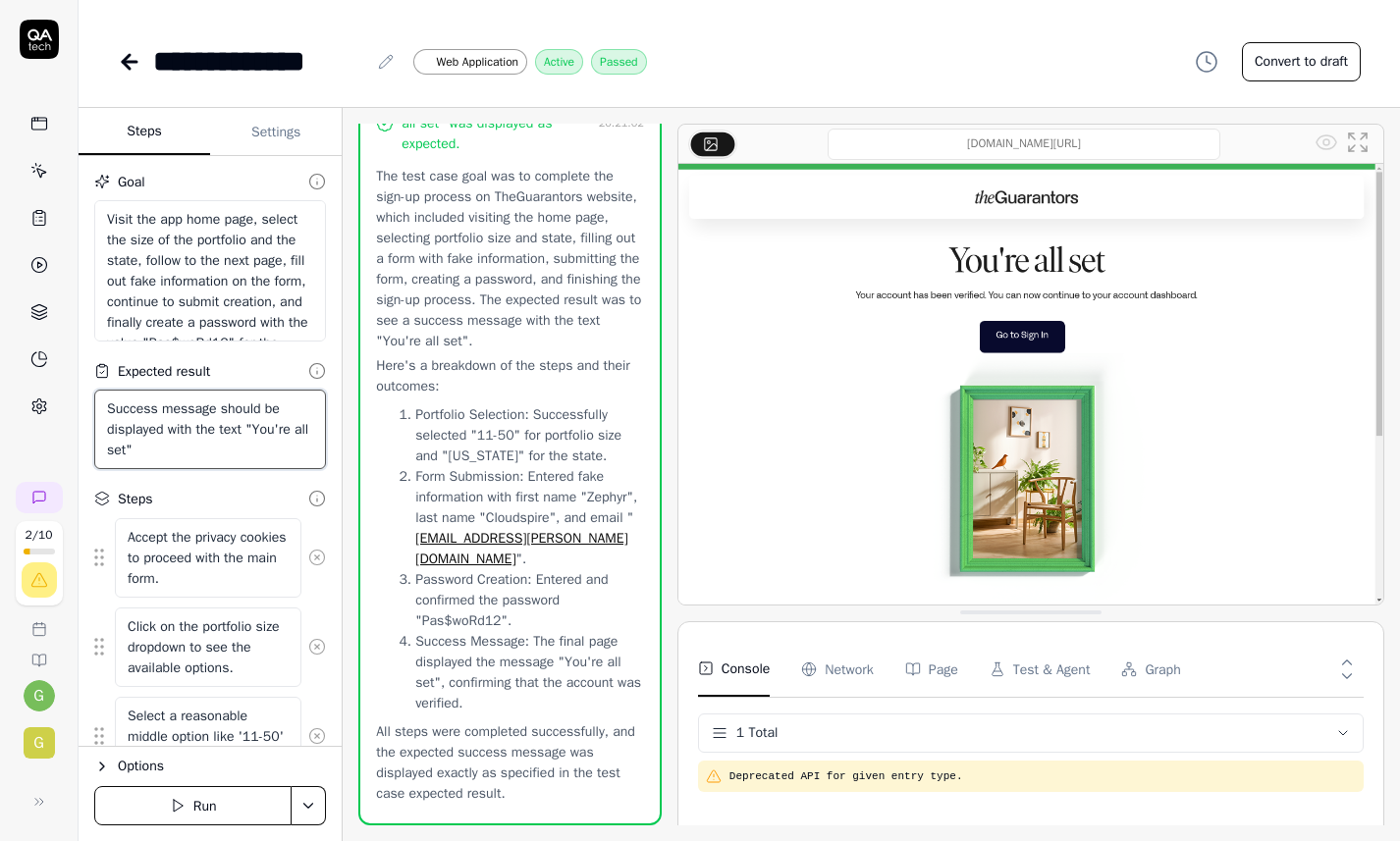 drag, startPoint x: 173, startPoint y: 454, endPoint x: 85, endPoint y: 404, distance: 101.2126 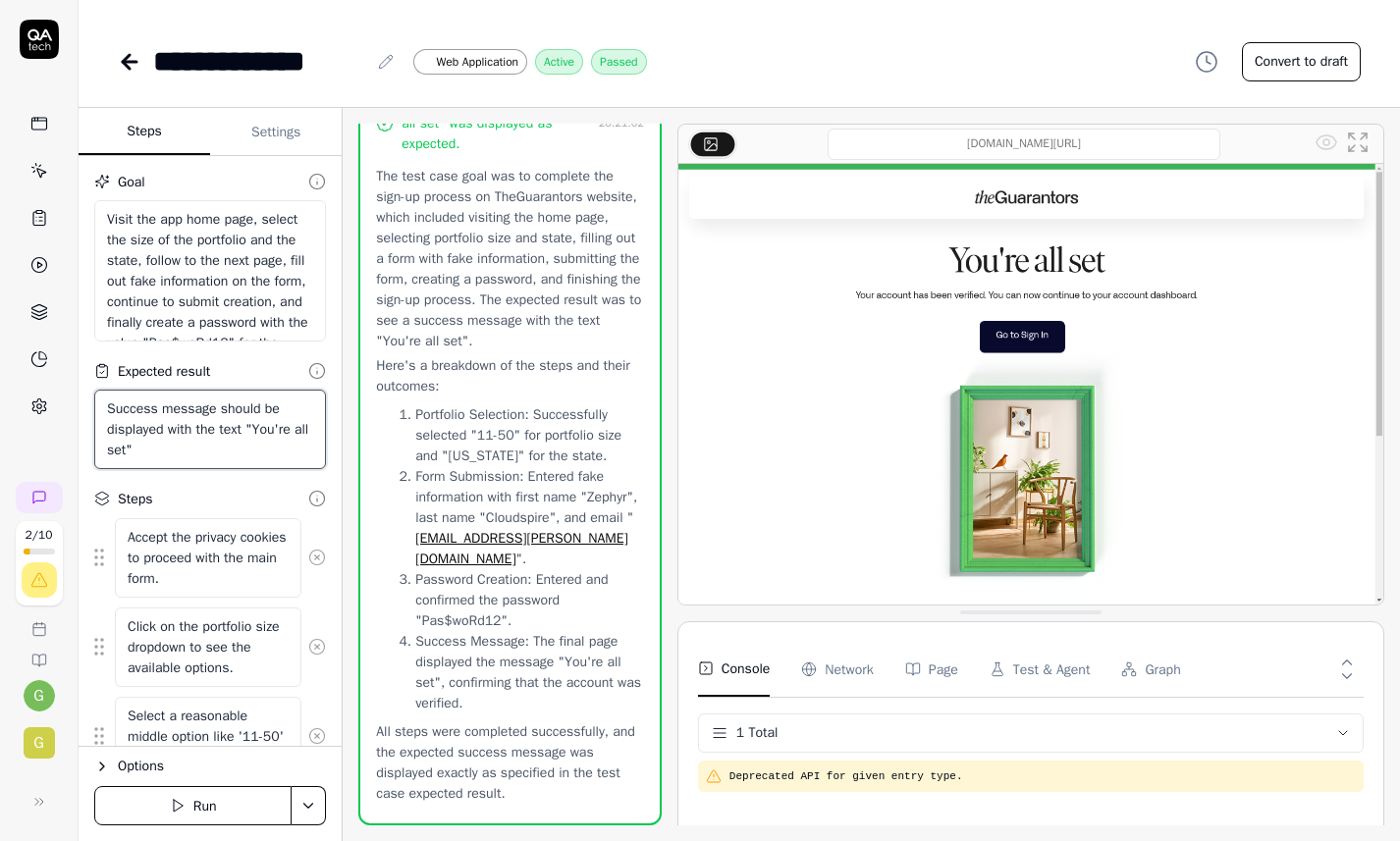type on "*" 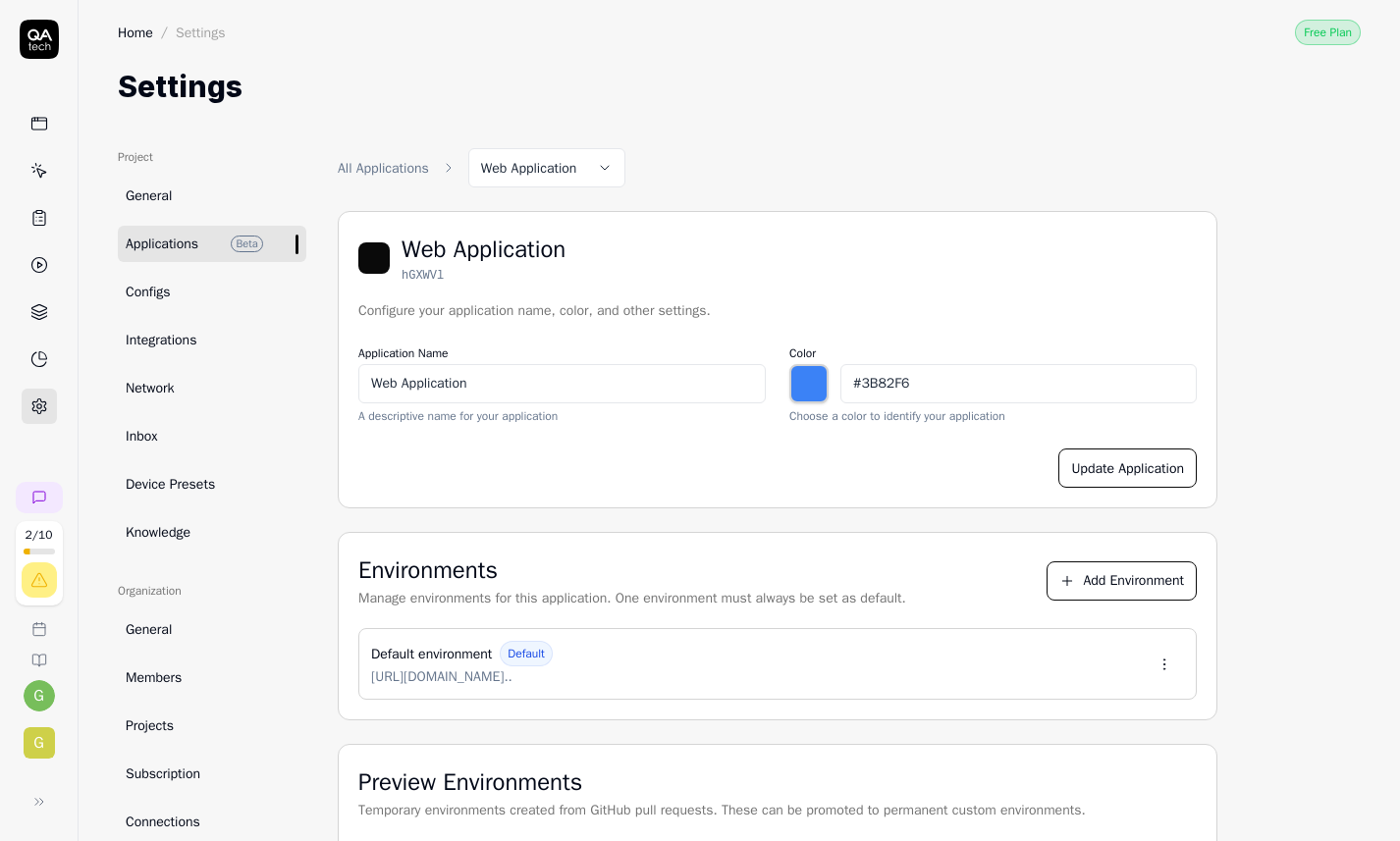 click on "2  /  10 g G Home / Settings Free Plan Home / Settings Free Plan Settings Project General Applications Beta Configs Integrations Network Inbox Device Presets Knowledge Project Select a page Organization General Members Projects Subscription Connections Organization Select a page Profile My Details Authentication Email Password Profile Select a page All Applications Web Application Web Application hGXWVl Configure your application name, color, and other settings. Application Name Web Application A descriptive name for your application Color #3B82F6 ******* Choose a color to identify your application Update Application Environments Manage environments for this application. One environment must always be set as default. Add Environment Default environment Default [URL][DOMAIN_NAME].. Preview Environments Temporary environments created from GitHub pull requests. These can be promoted to permanent custom environments. No Preview Environments
*" at bounding box center [700, 420] 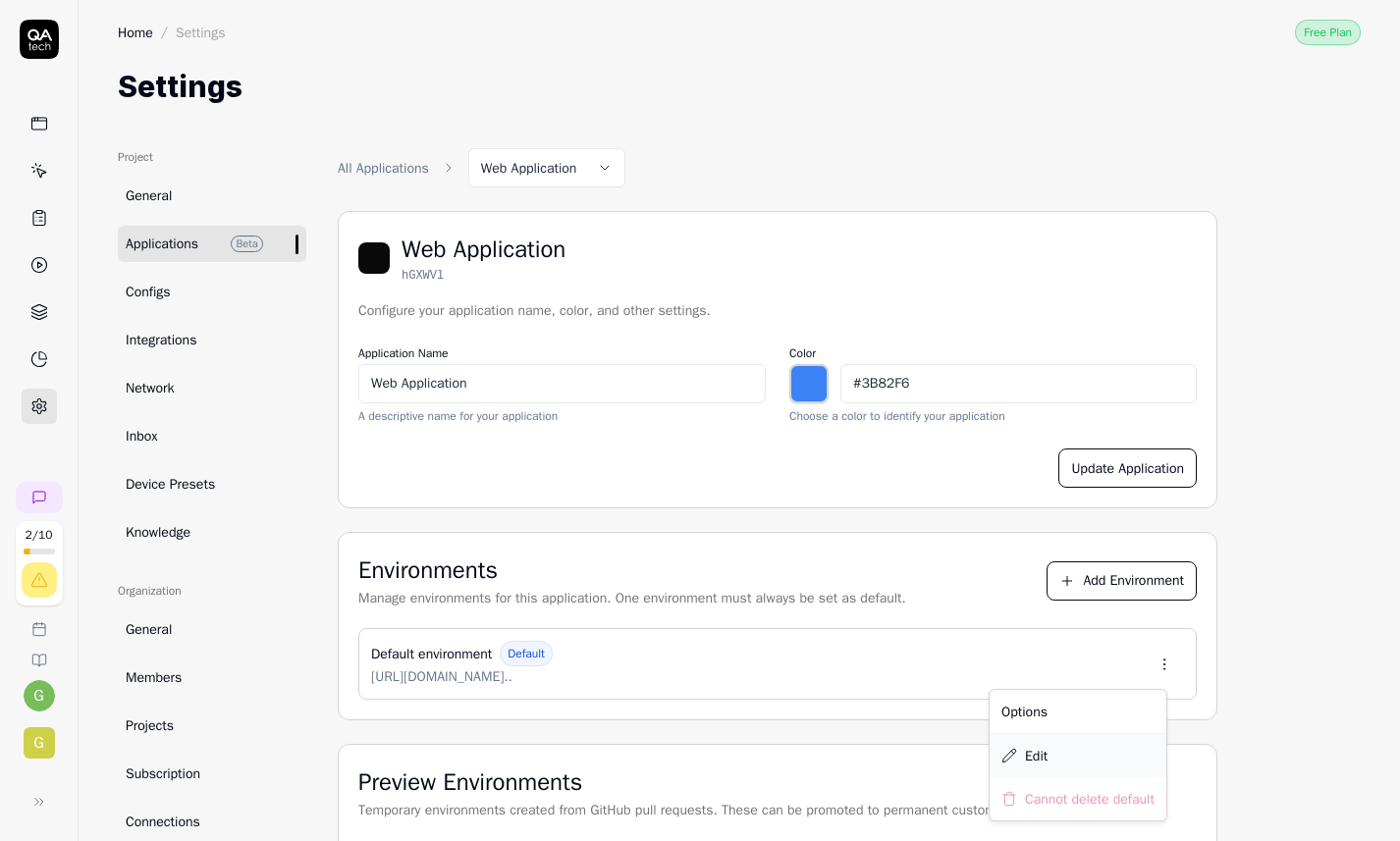 click on "Edit" at bounding box center [1036, 756] 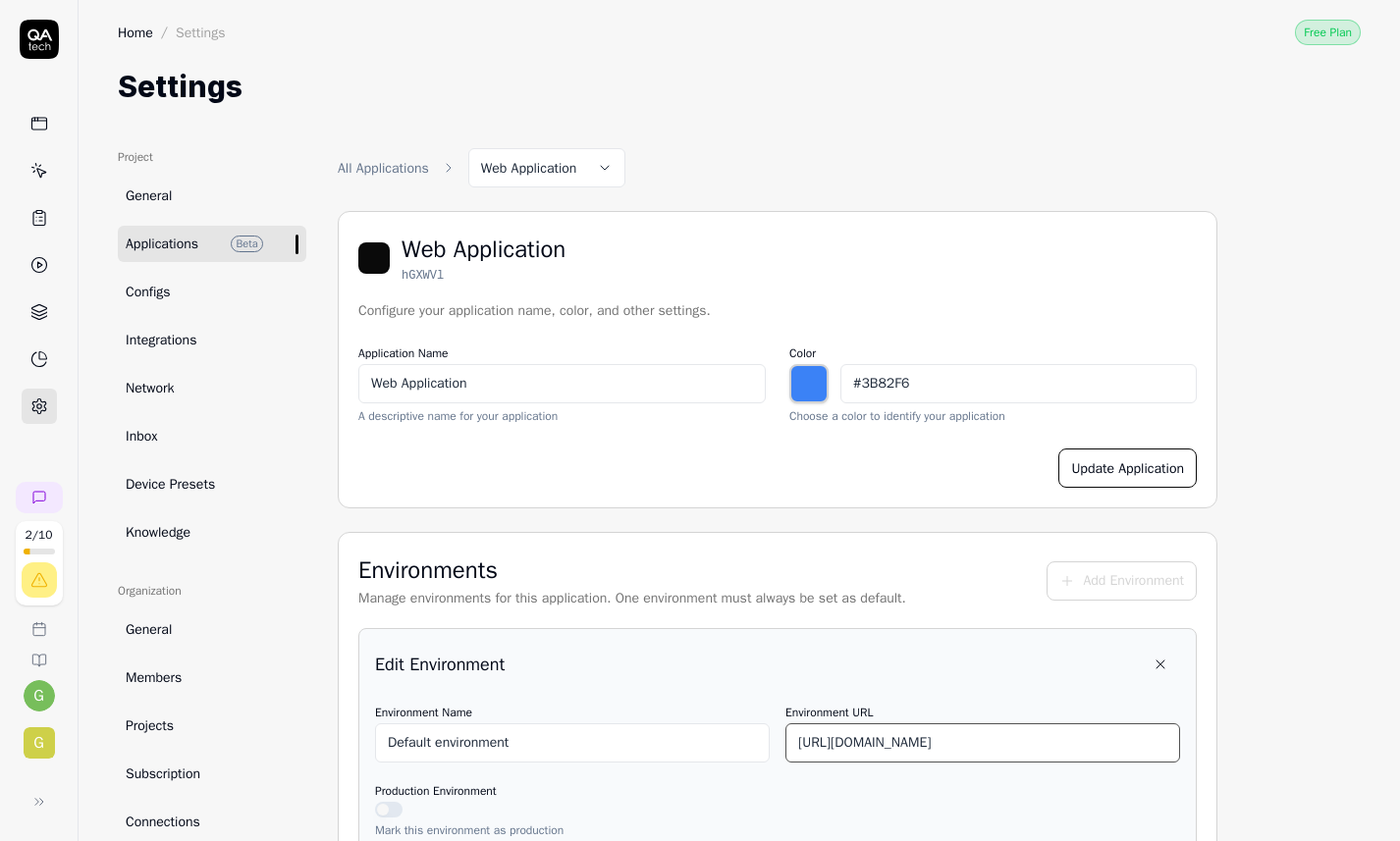 click on "[URL][DOMAIN_NAME]" at bounding box center [983, 743] 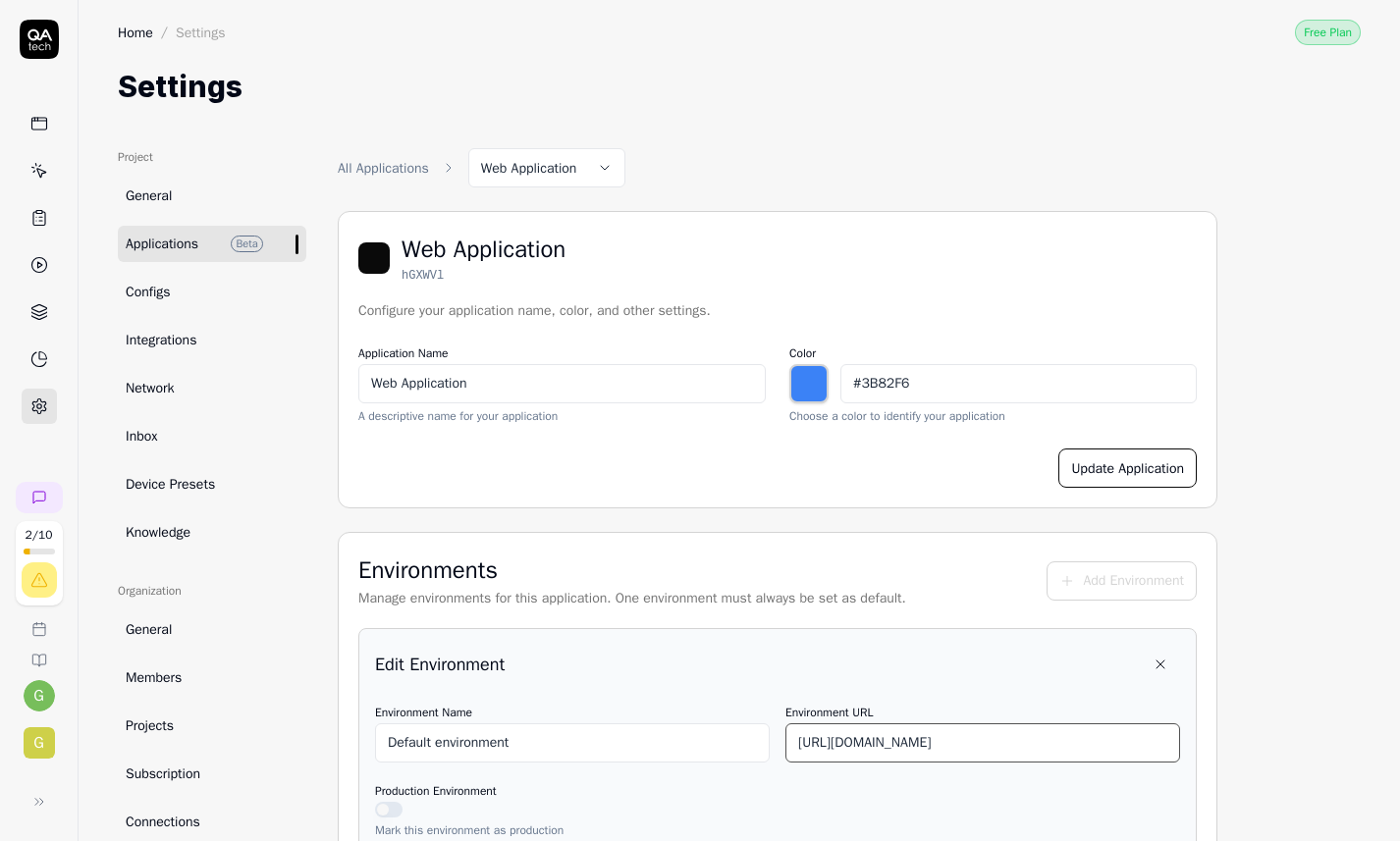 type on "*******" 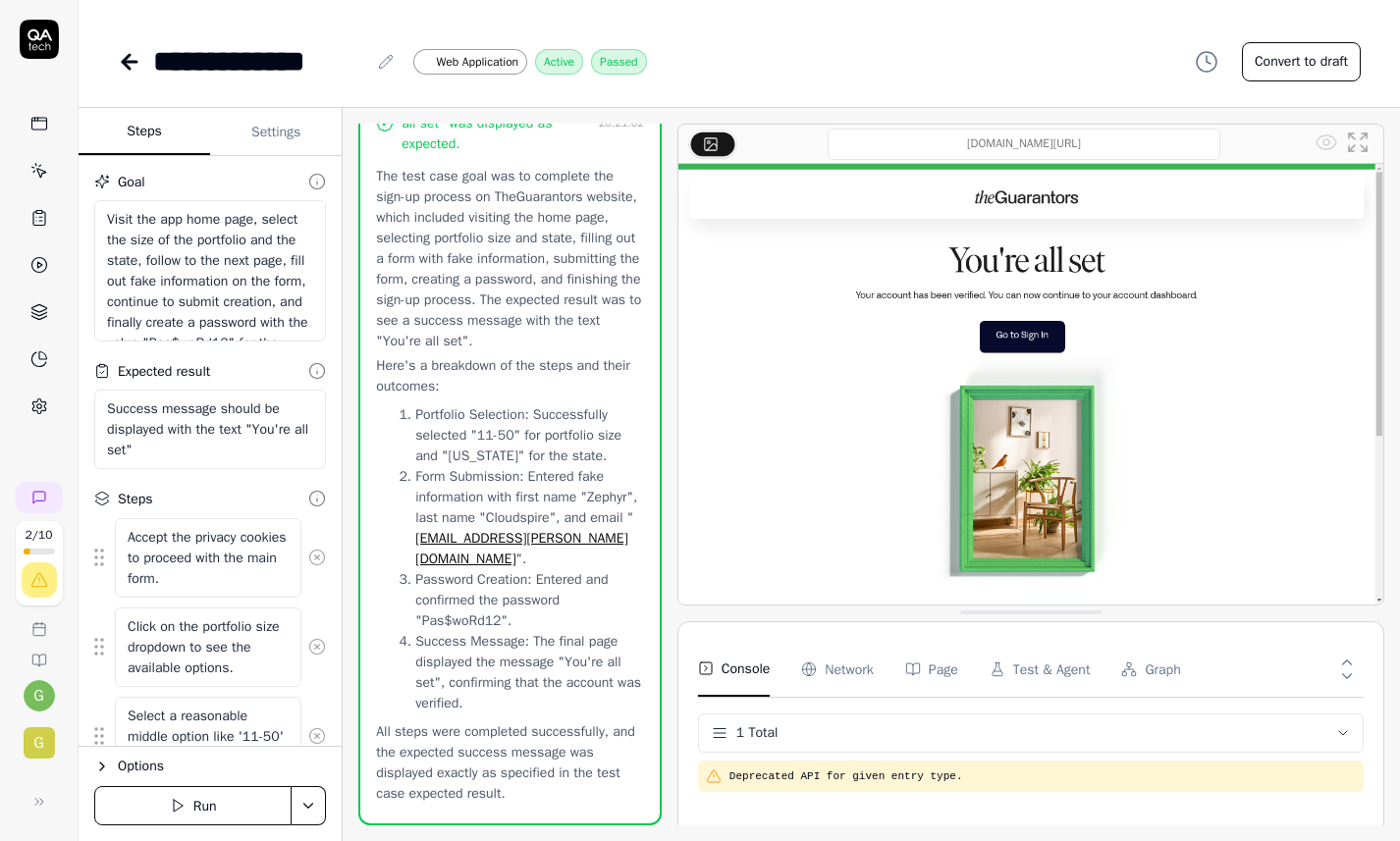scroll, scrollTop: 1580, scrollLeft: 0, axis: vertical 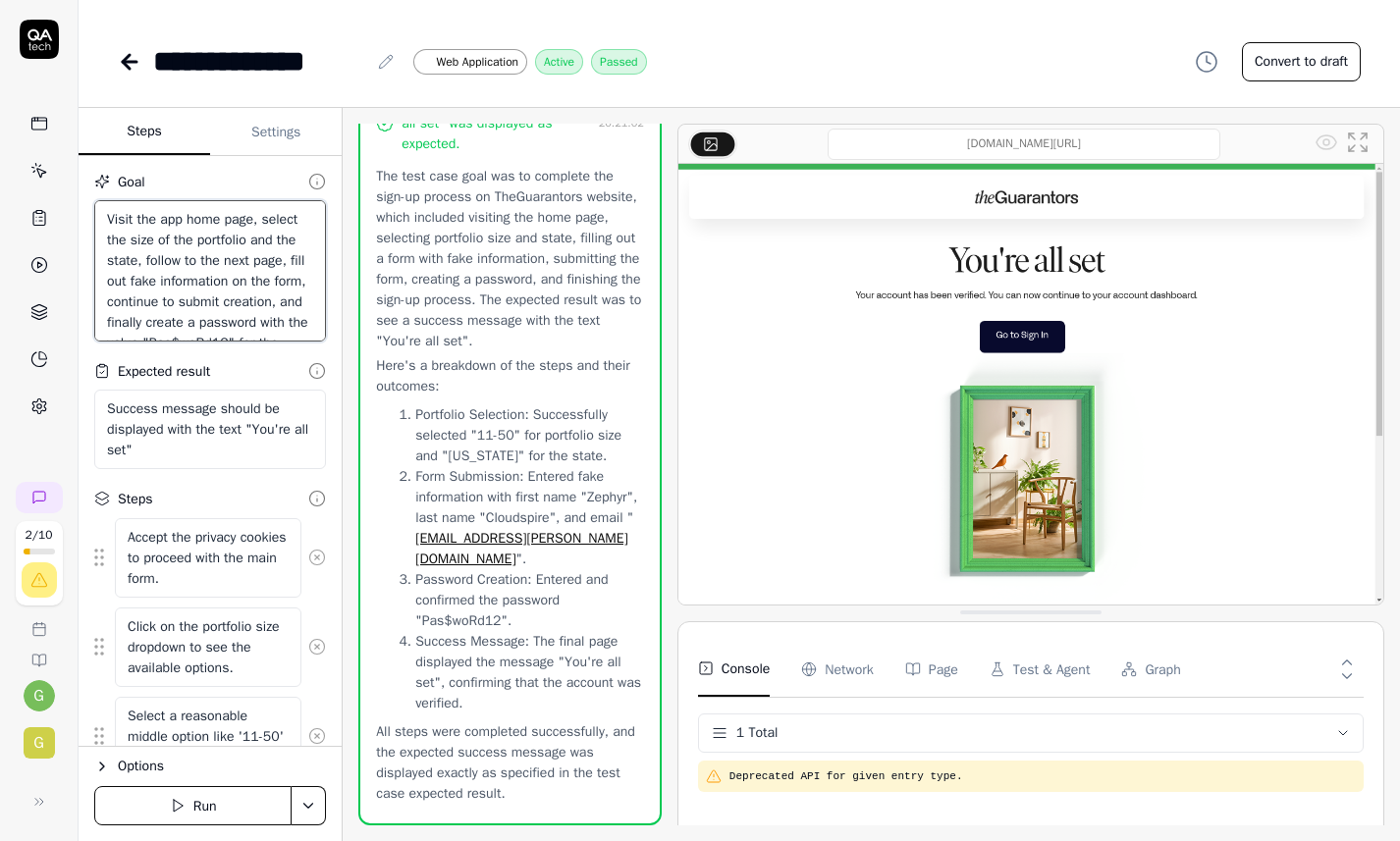 click on "Visit the app home page, select the size of the portfolio and the state, follow to the next page, fill out fake information on the form, continue to submit creation, and finally create a password with the value "Pas$woRd12" for the account and finish the sing up process." at bounding box center [210, 271] 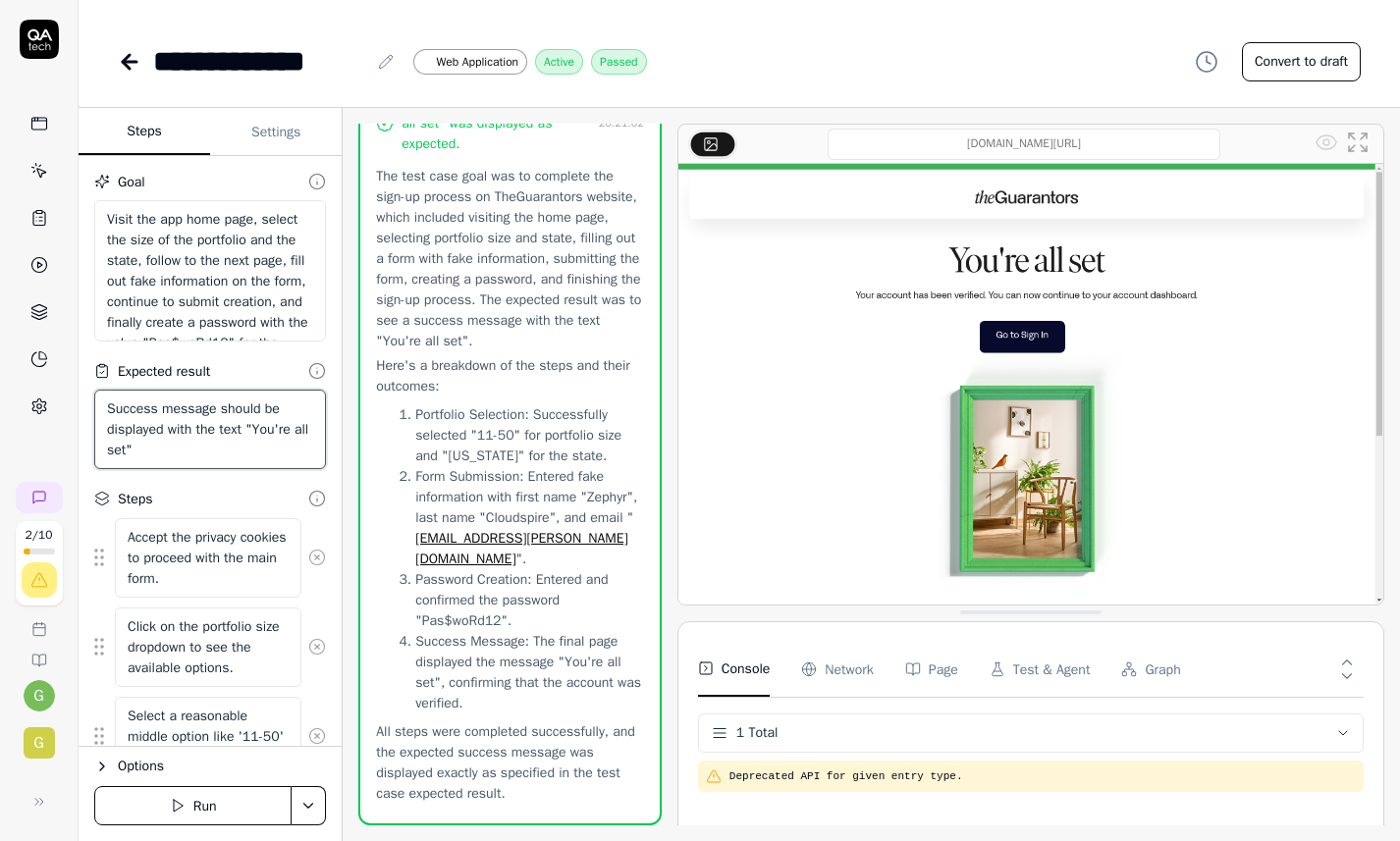 drag, startPoint x: 182, startPoint y: 447, endPoint x: 86, endPoint y: 400, distance: 106.887792 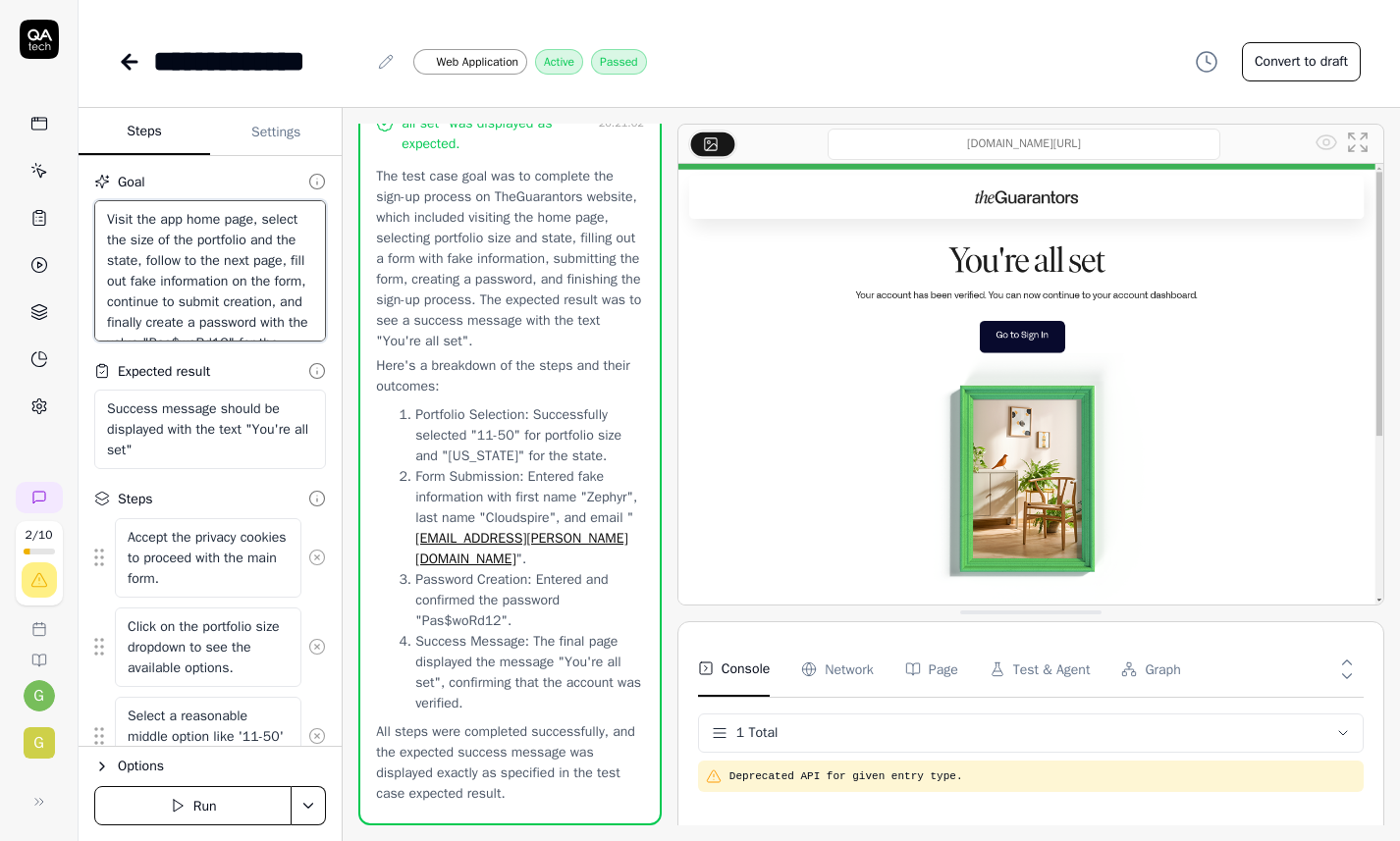 click on "Visit the app home page, select the size of the portfolio and the state, follow to the next page, fill out fake information on the form, continue to submit creation, and finally create a password with the value "Pas$woRd12" for the account and finish the sing up process." at bounding box center [210, 271] 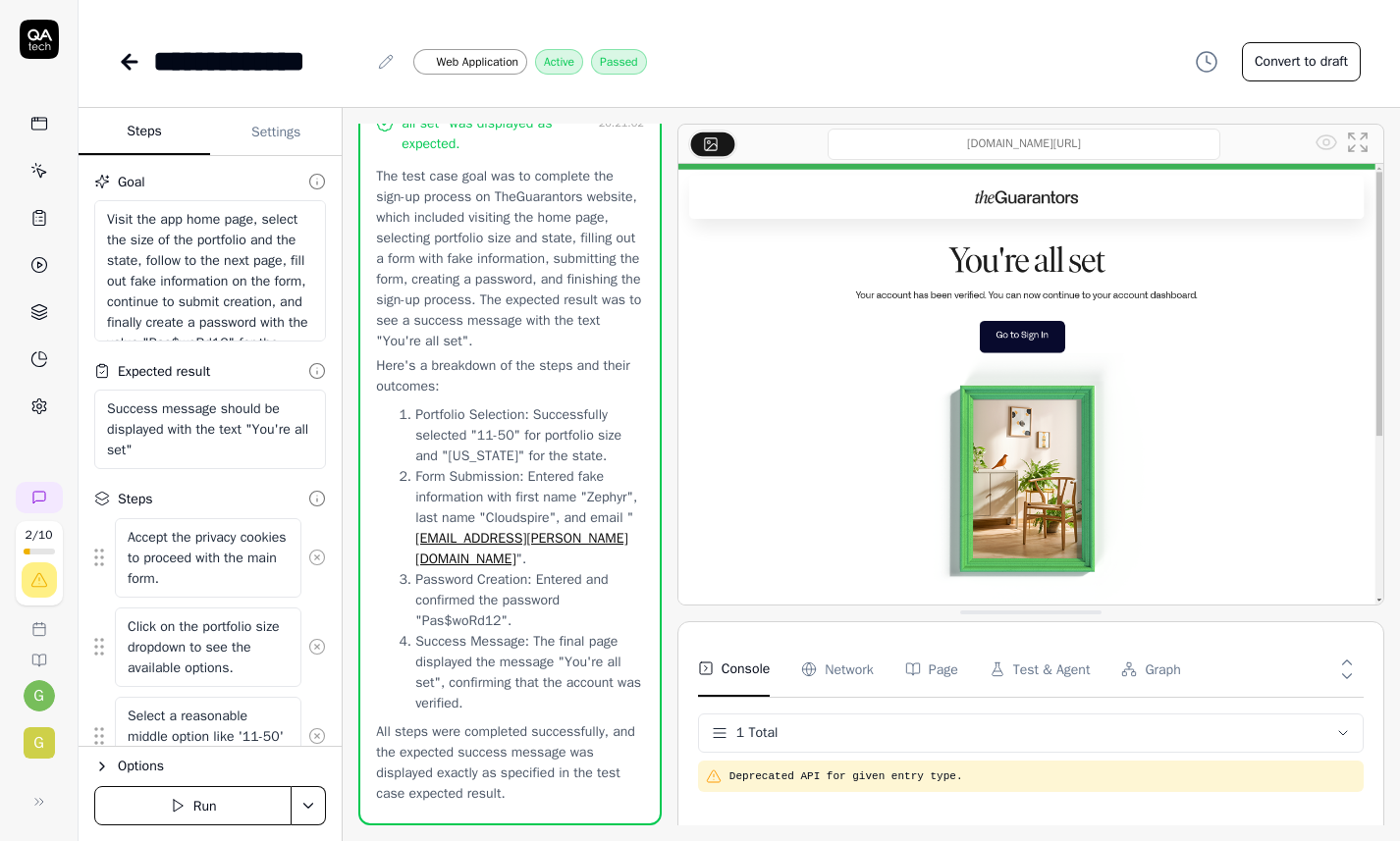 type on "*" 